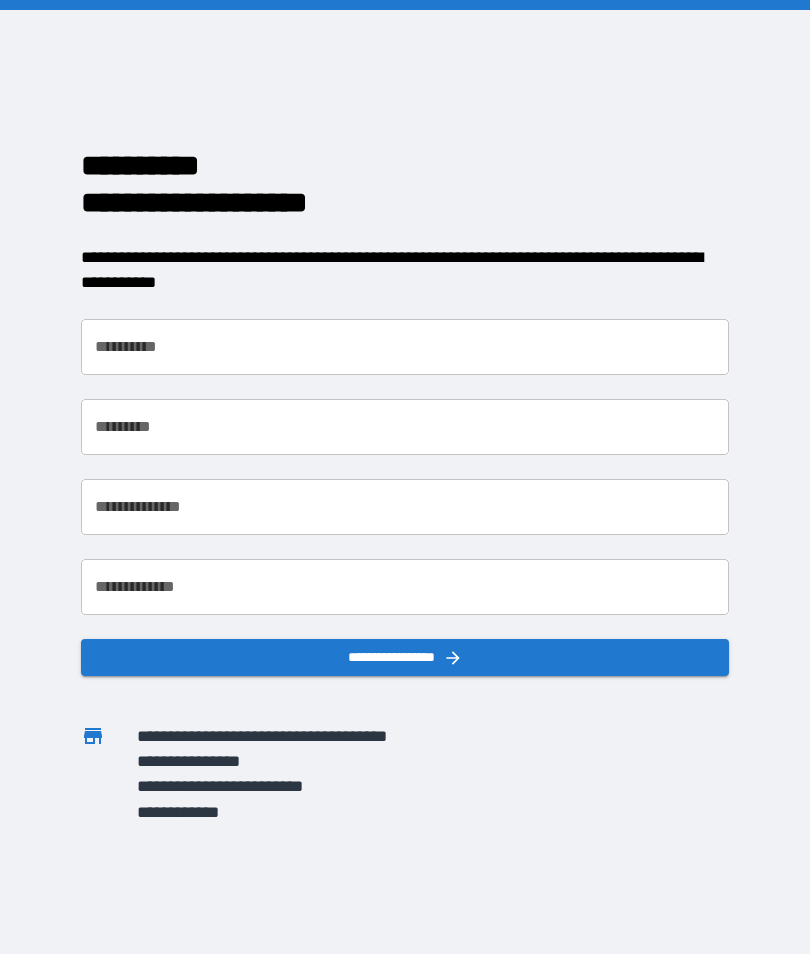scroll, scrollTop: 0, scrollLeft: 0, axis: both 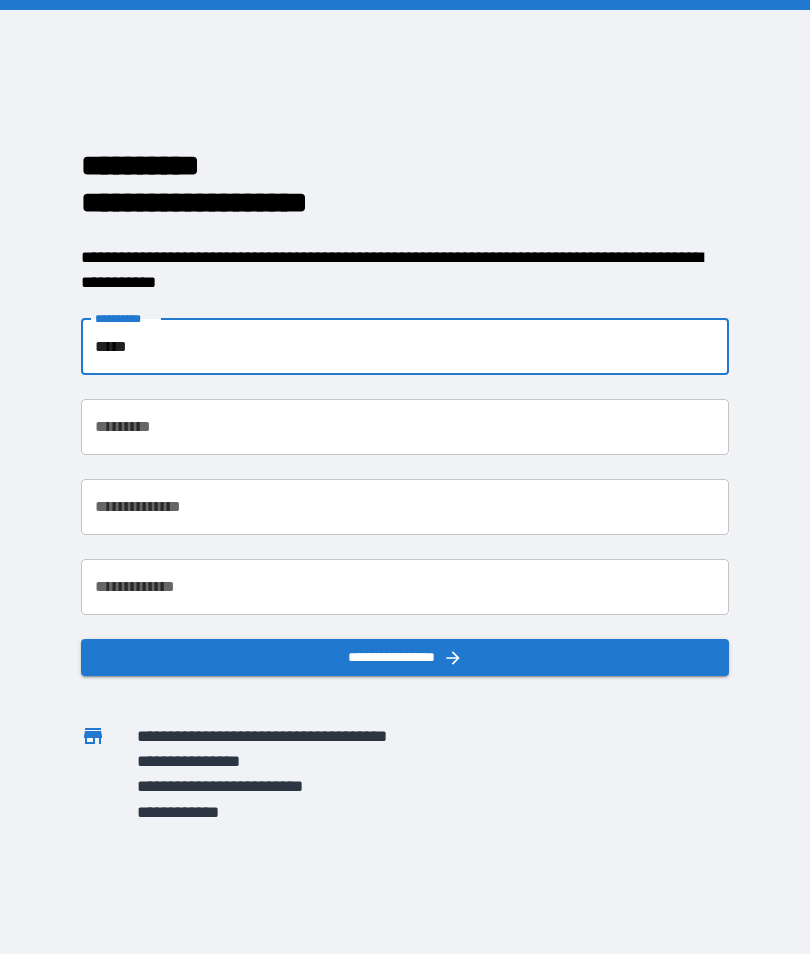 type on "*****" 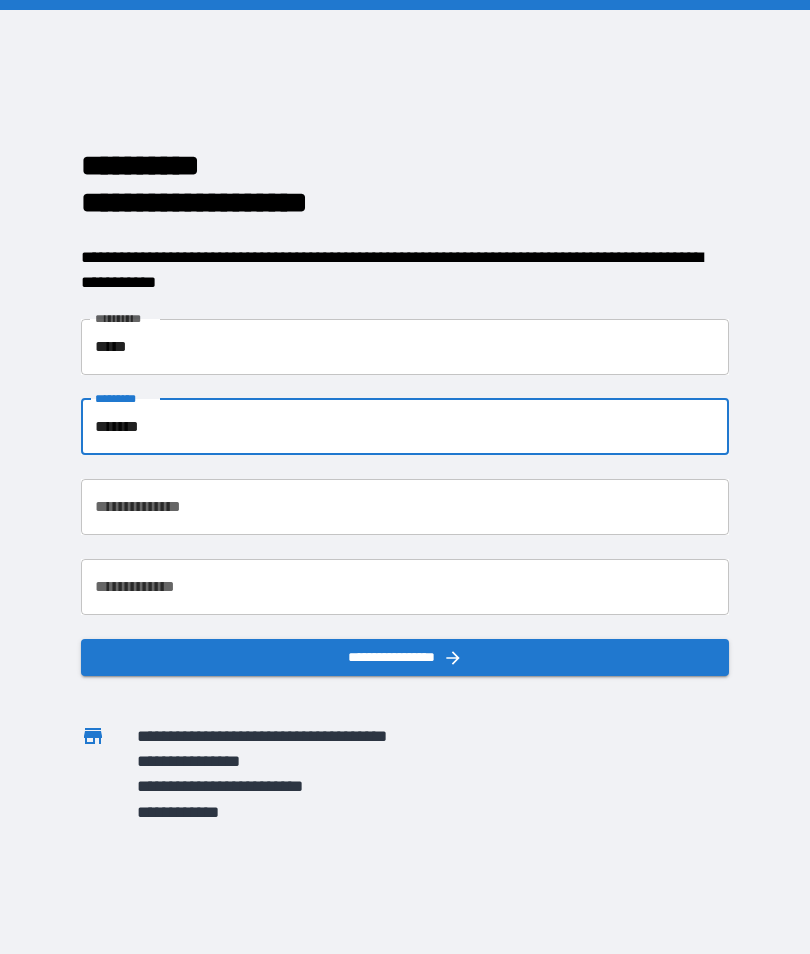 type on "*******" 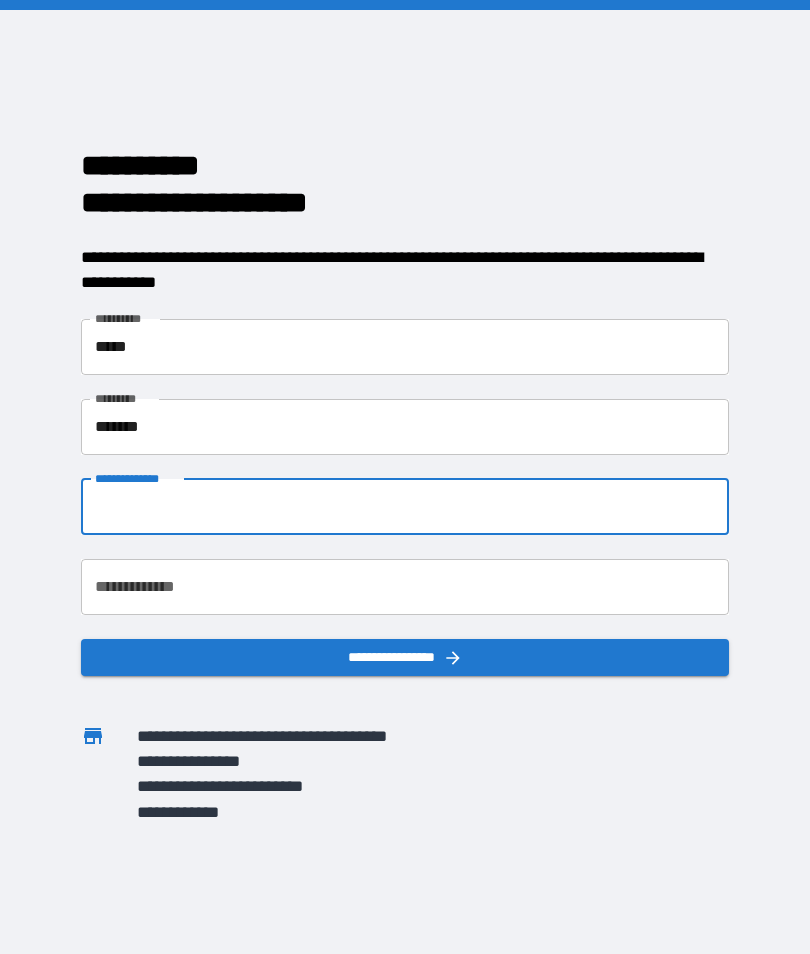type on "**********" 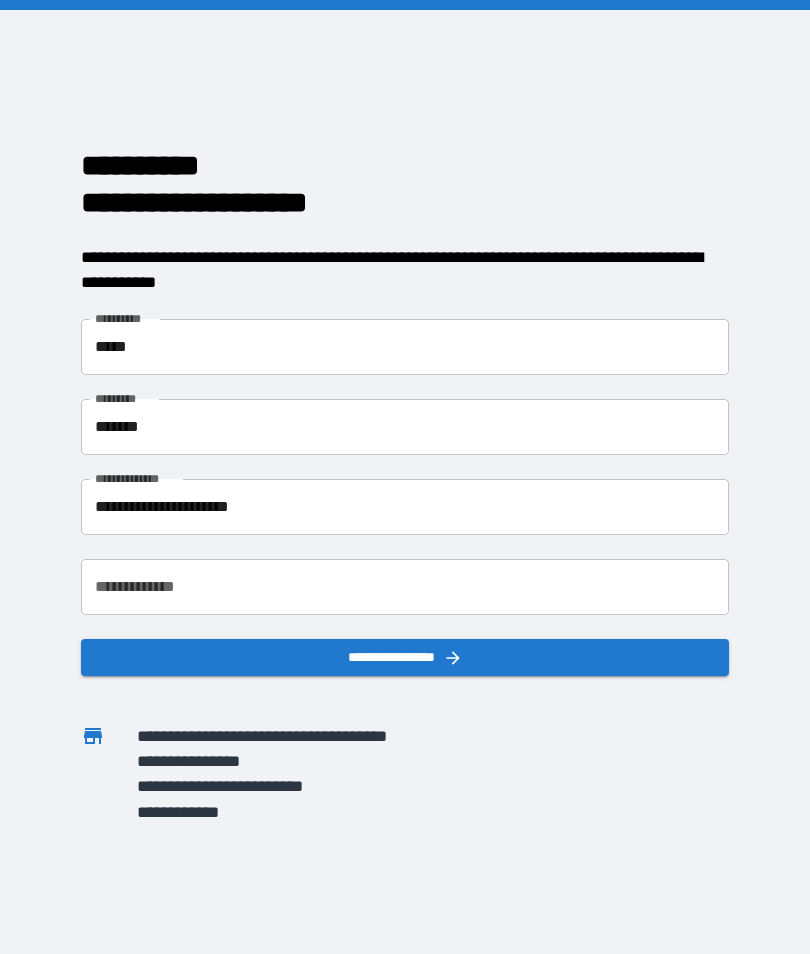 click on "**********" at bounding box center [405, 587] 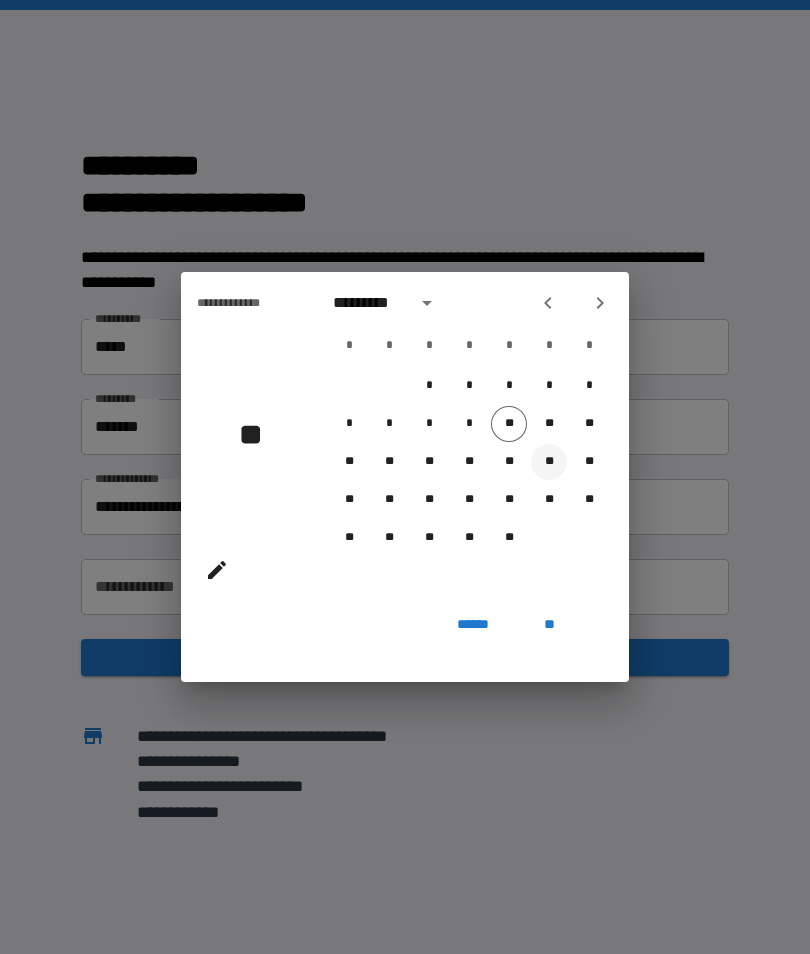 click on "**" at bounding box center (549, 462) 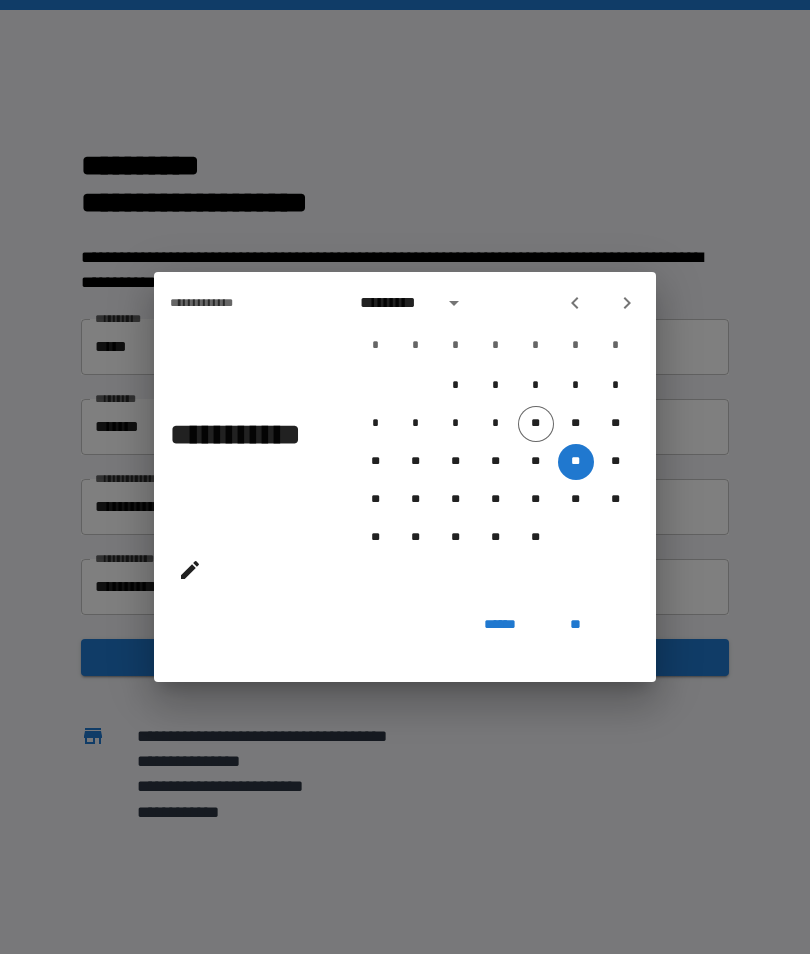 click 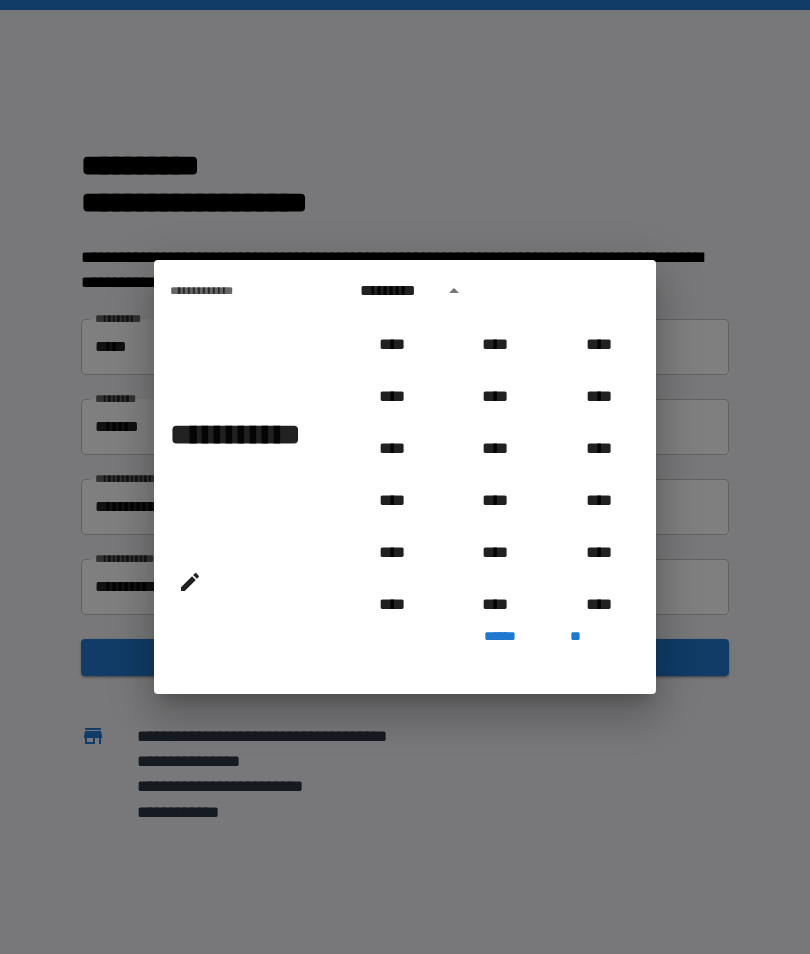 scroll, scrollTop: 670, scrollLeft: 0, axis: vertical 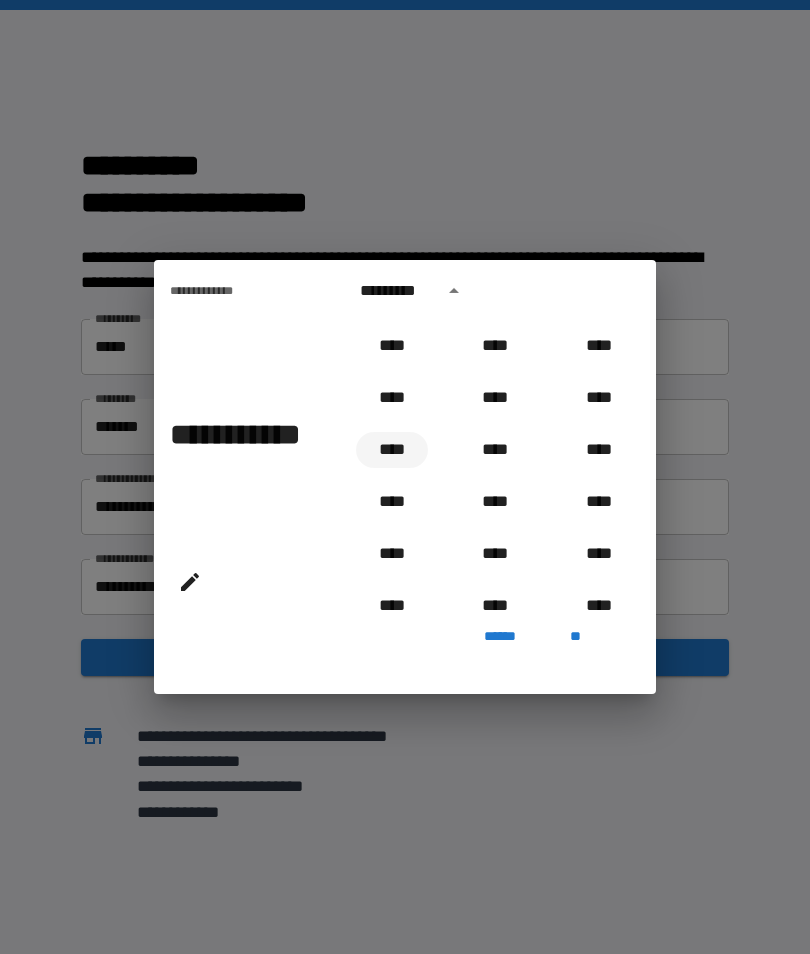 click on "****" at bounding box center (392, 450) 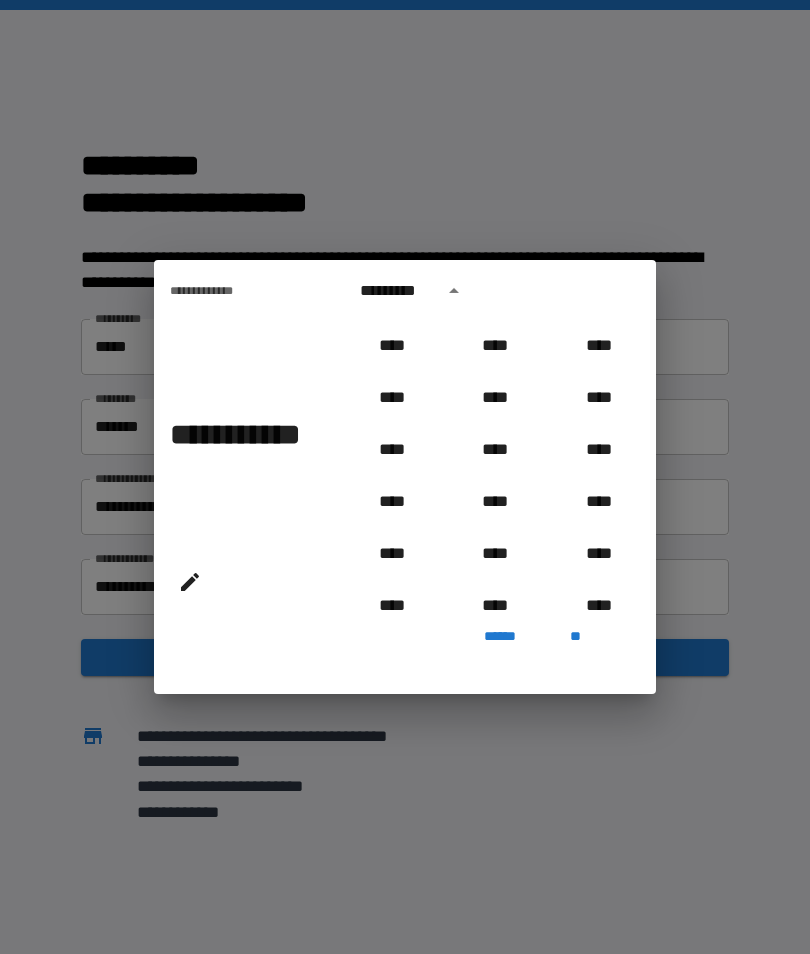 type on "**********" 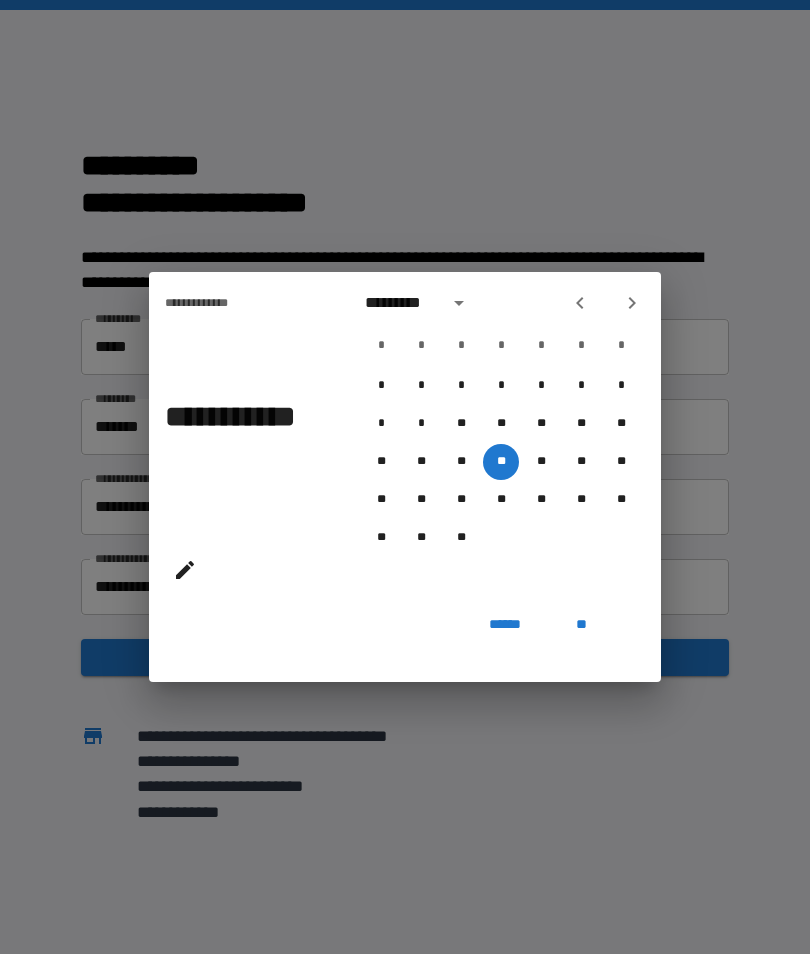 click on "**" at bounding box center (581, 624) 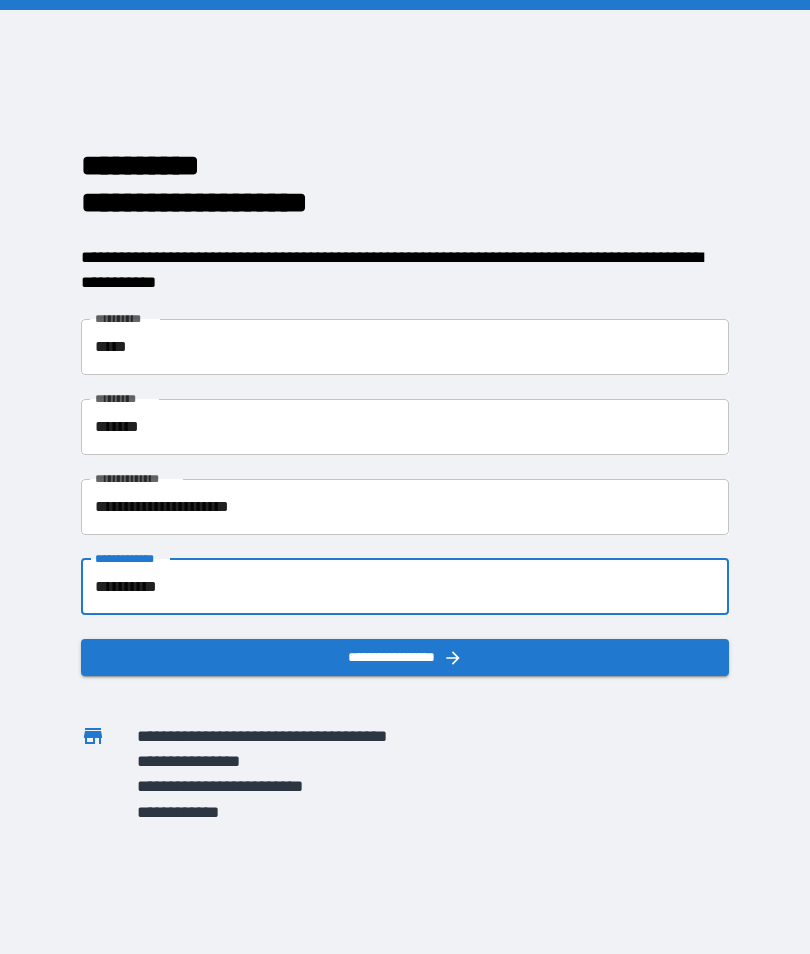 click on "**********" at bounding box center [405, 657] 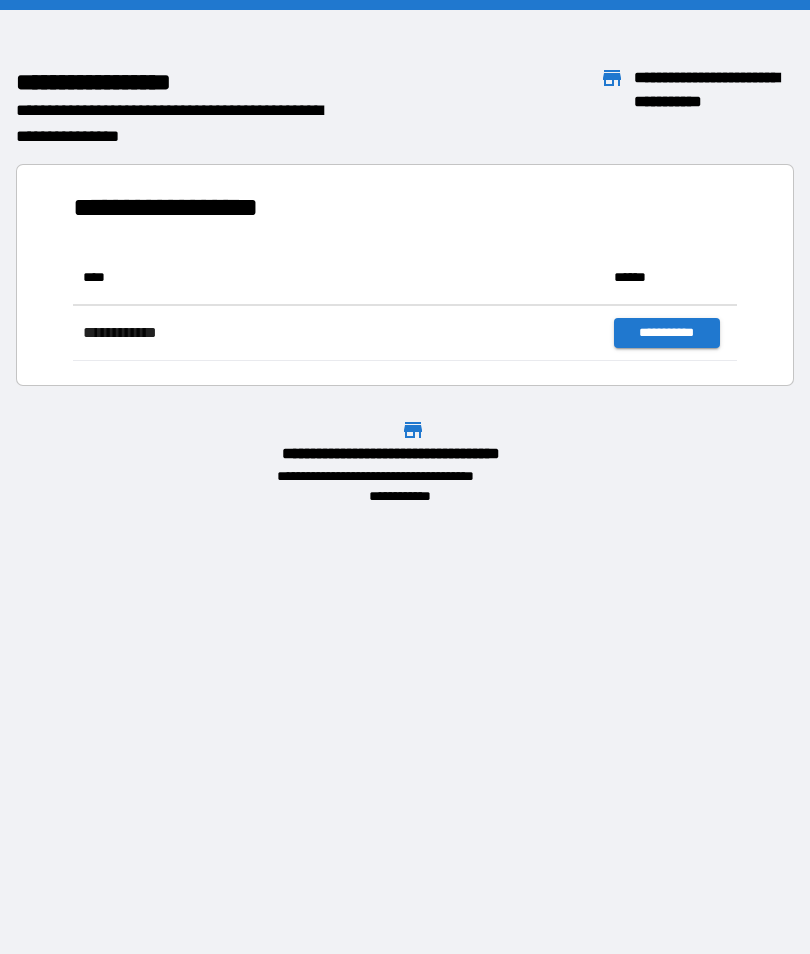 scroll, scrollTop: 1, scrollLeft: 1, axis: both 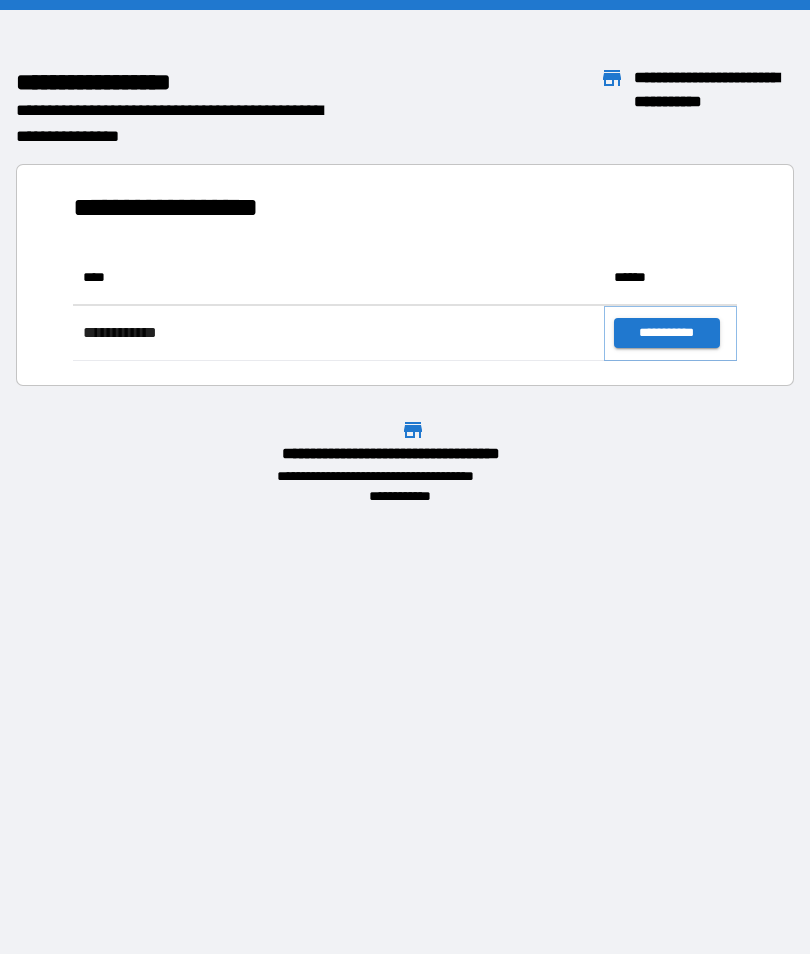 click on "**********" at bounding box center (666, 333) 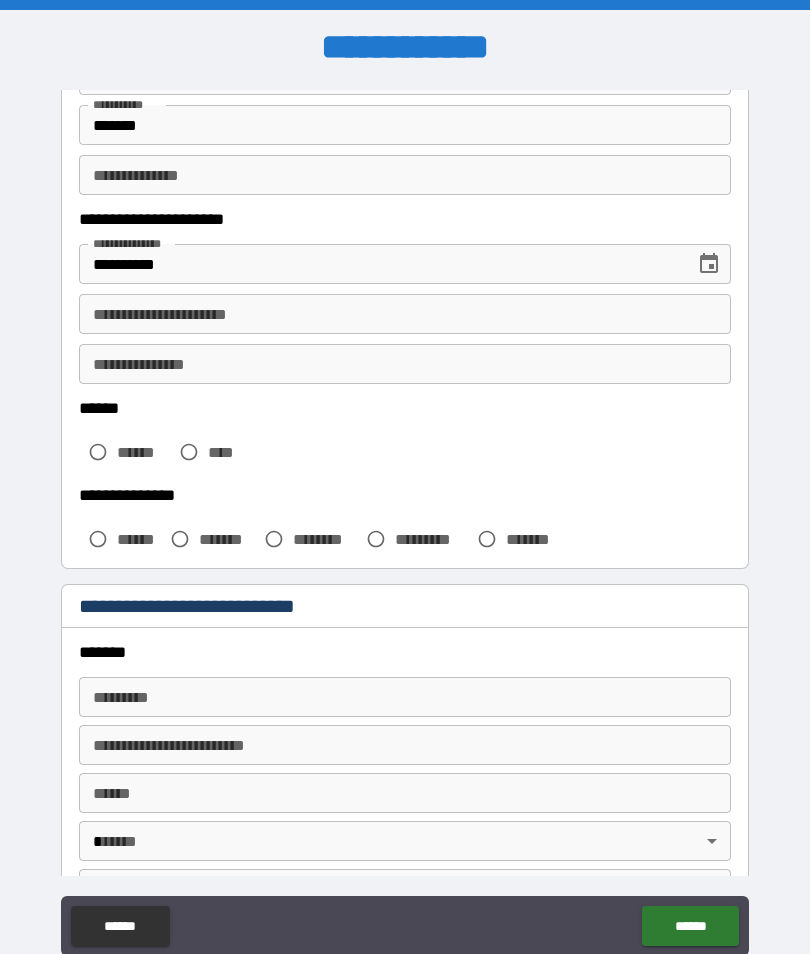 scroll, scrollTop: 237, scrollLeft: 0, axis: vertical 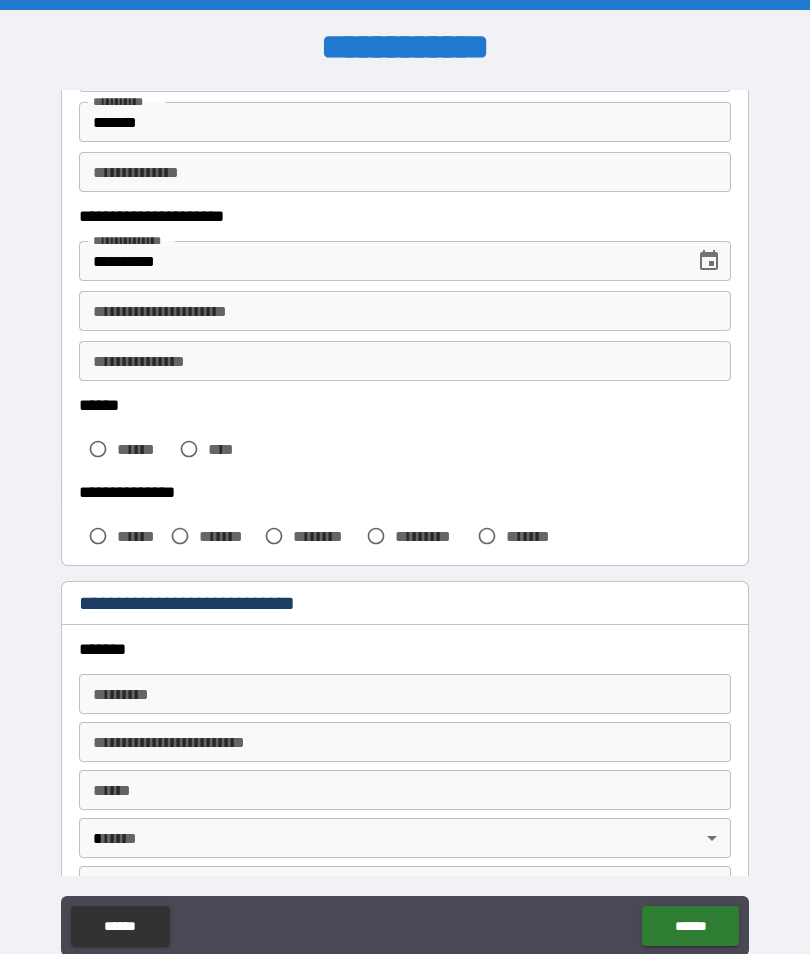 click on "**********" at bounding box center (405, 311) 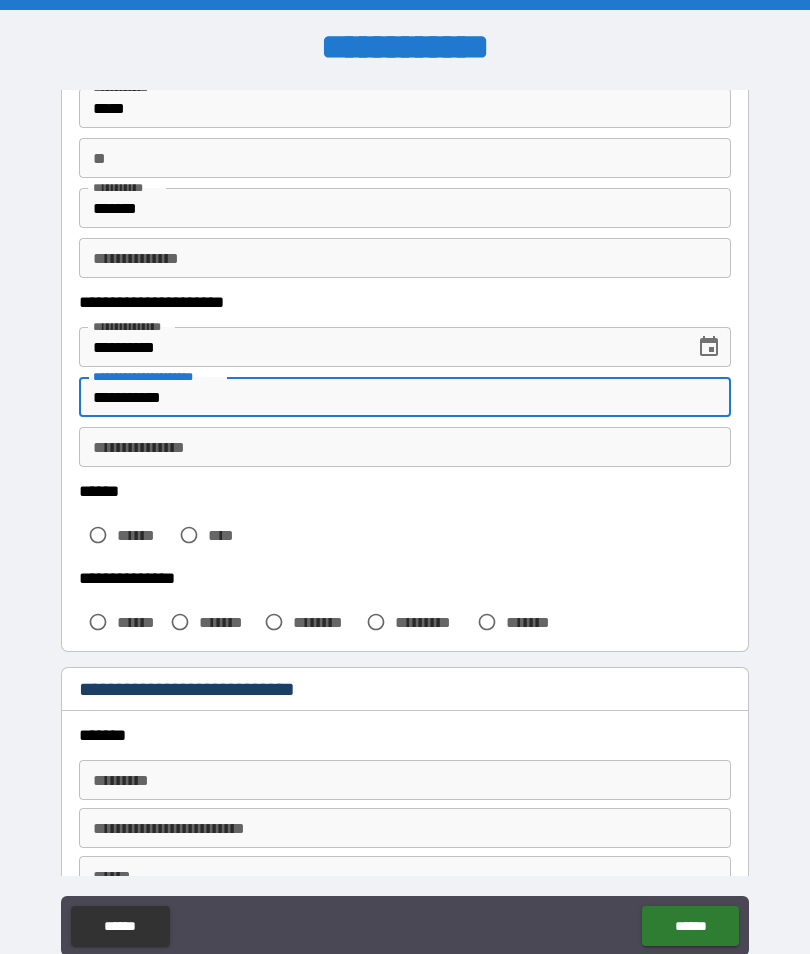 scroll, scrollTop: 164, scrollLeft: 0, axis: vertical 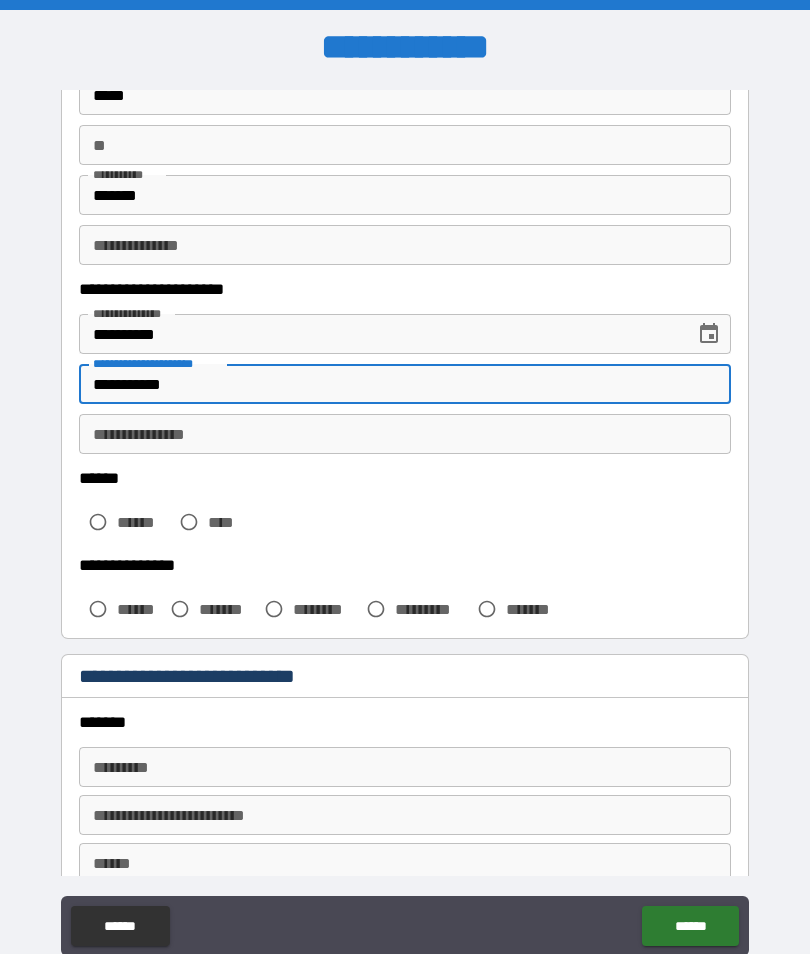 type on "**********" 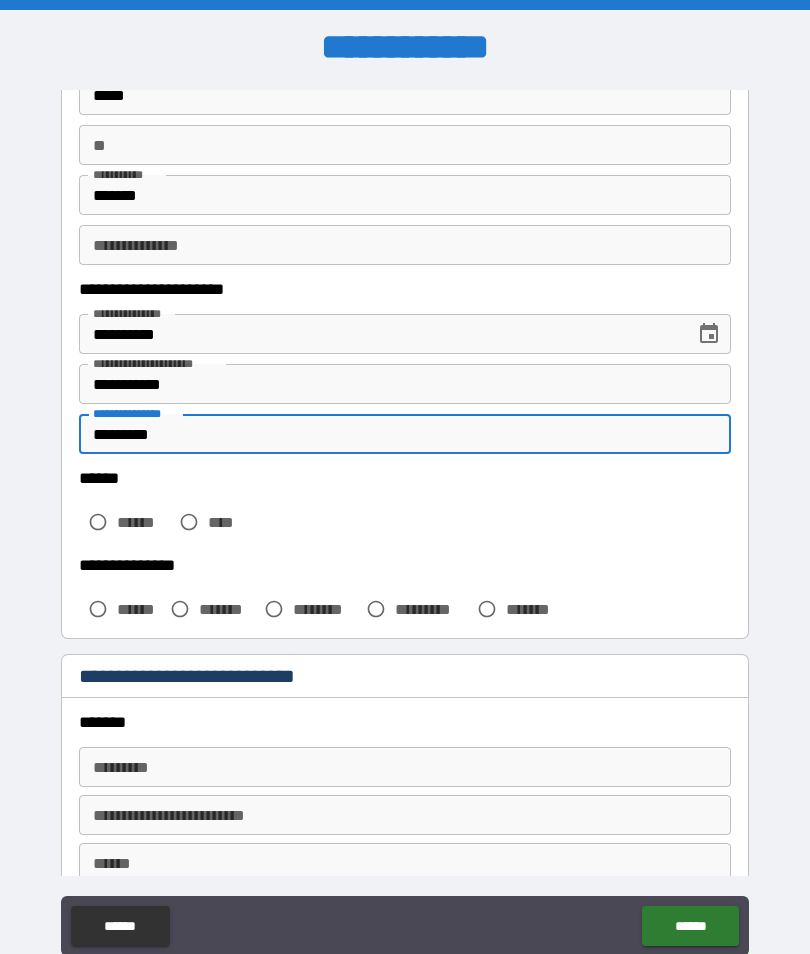 type on "*********" 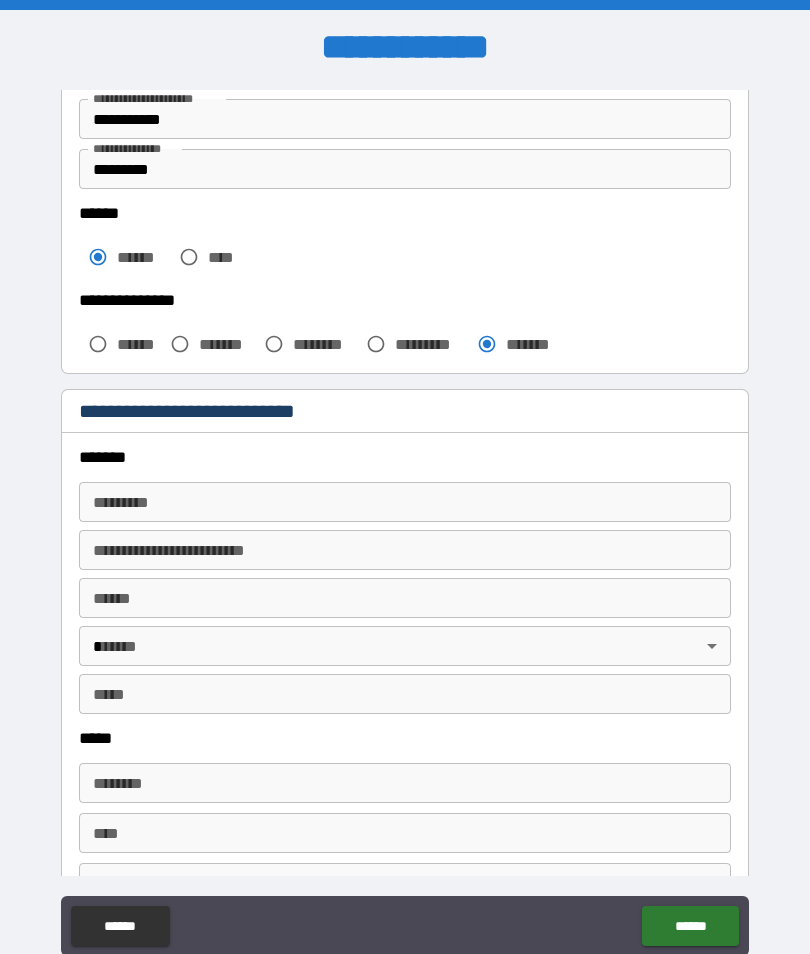 scroll, scrollTop: 431, scrollLeft: 0, axis: vertical 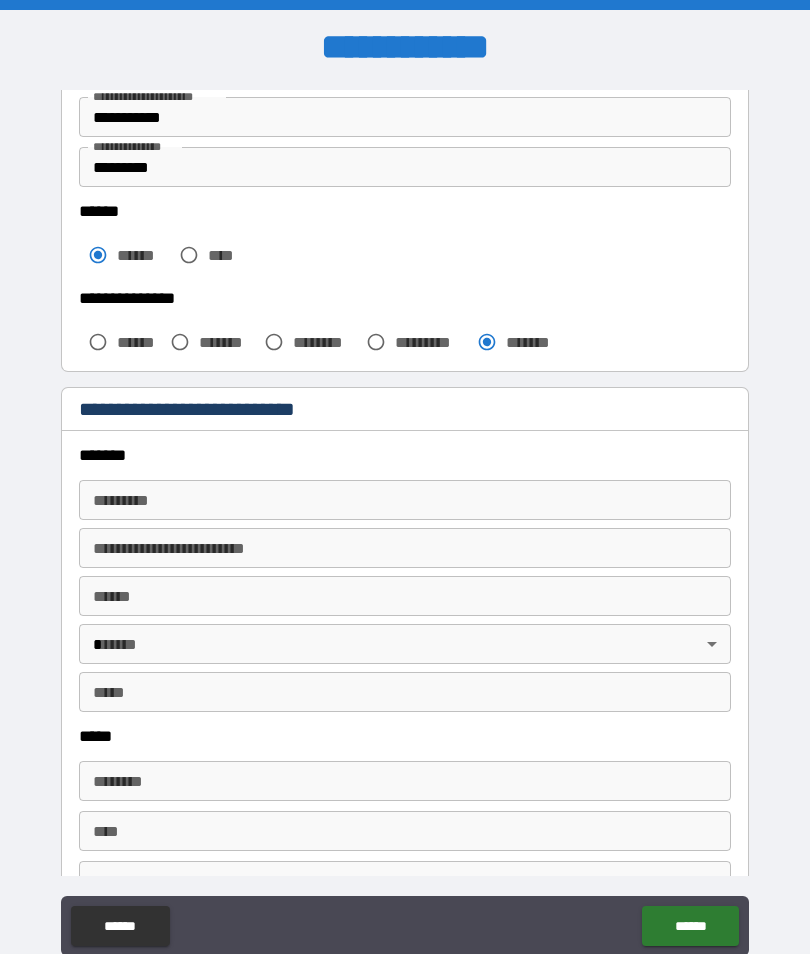 click on "*******   *" at bounding box center (405, 500) 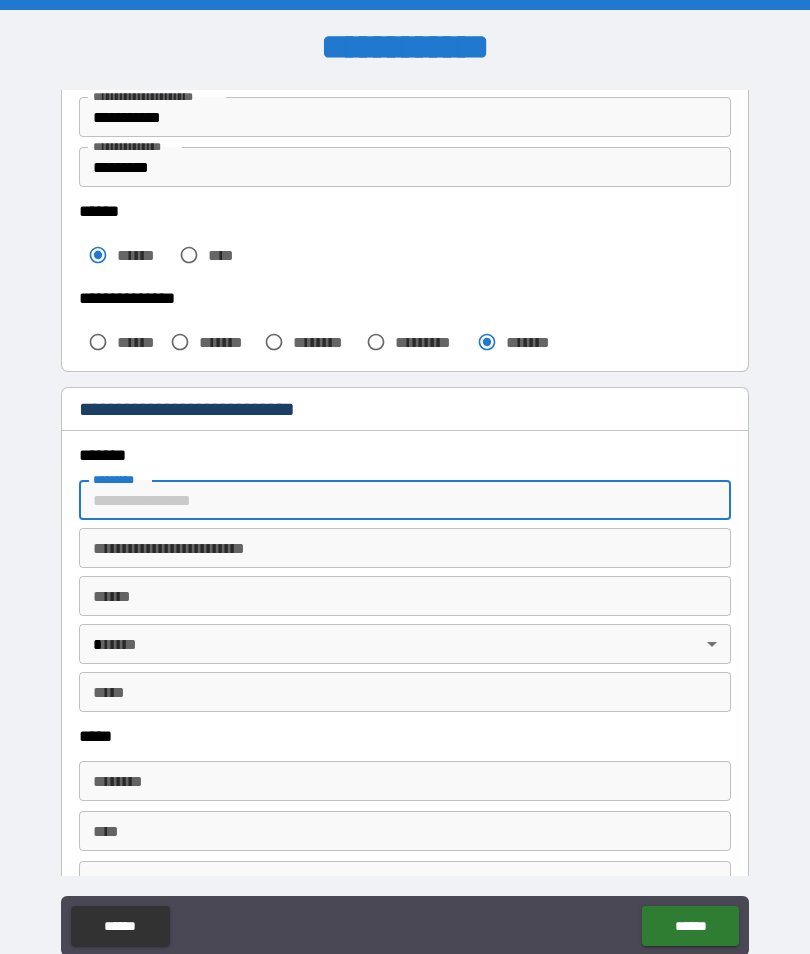 type on "**********" 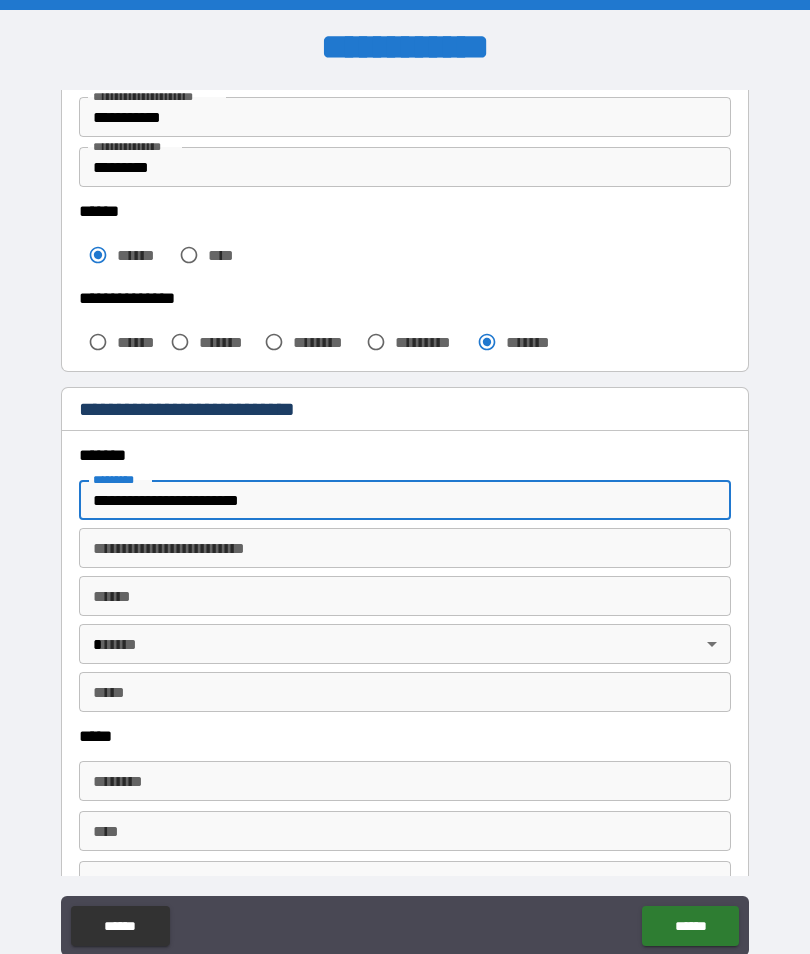 type on "**********" 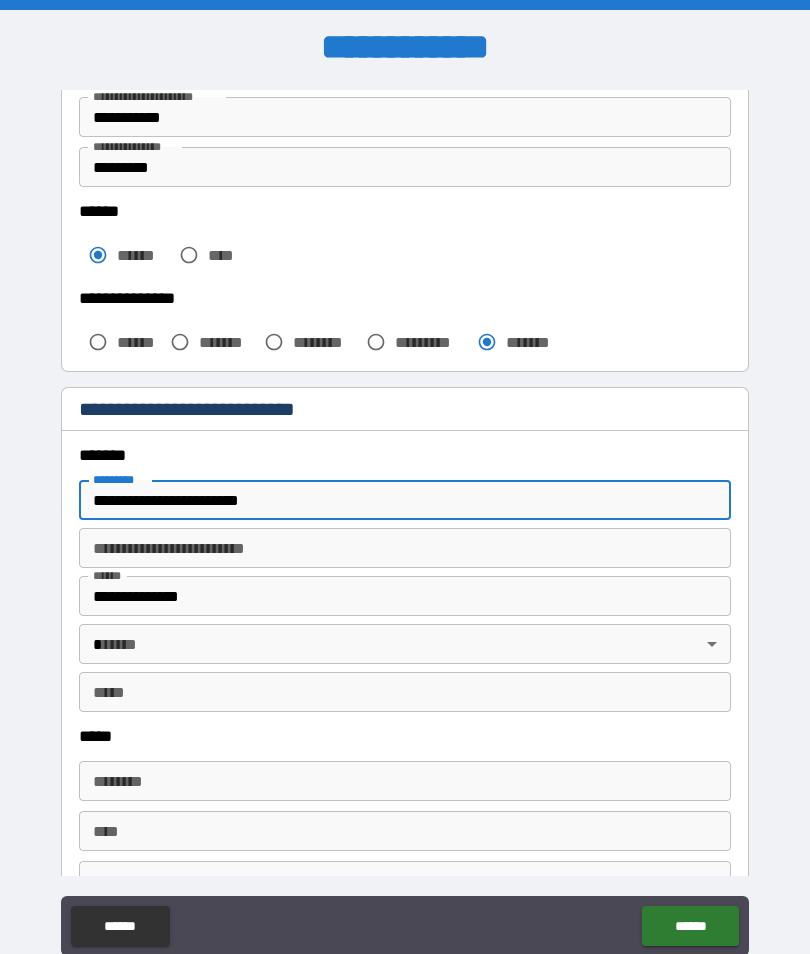 type on "**" 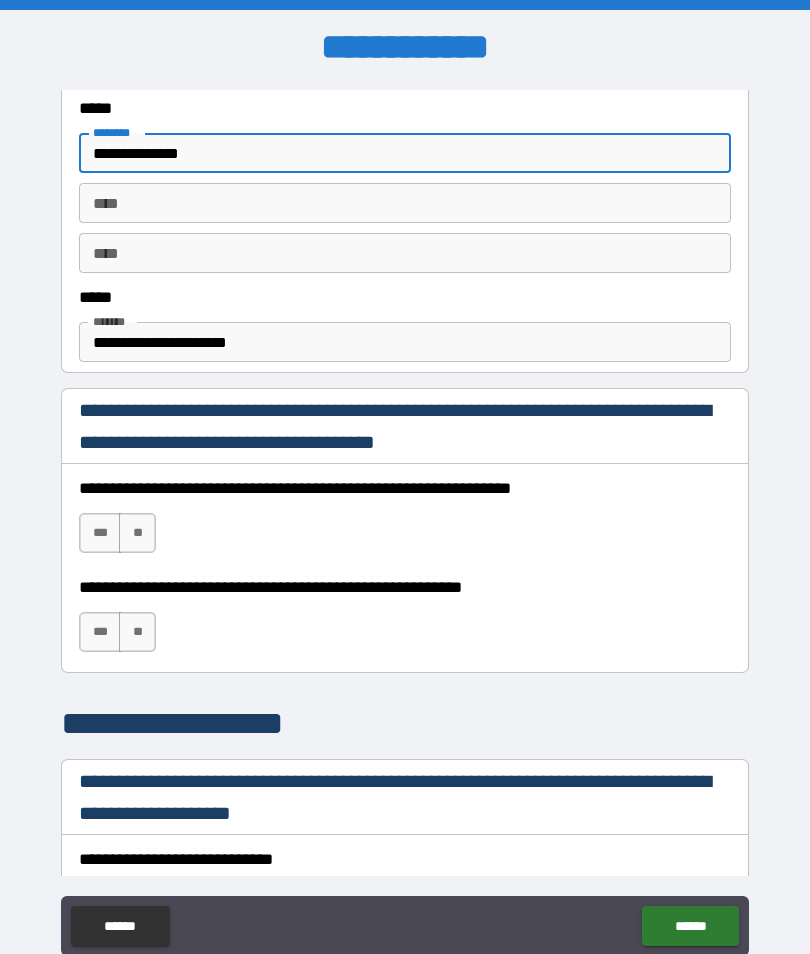 scroll, scrollTop: 1072, scrollLeft: 0, axis: vertical 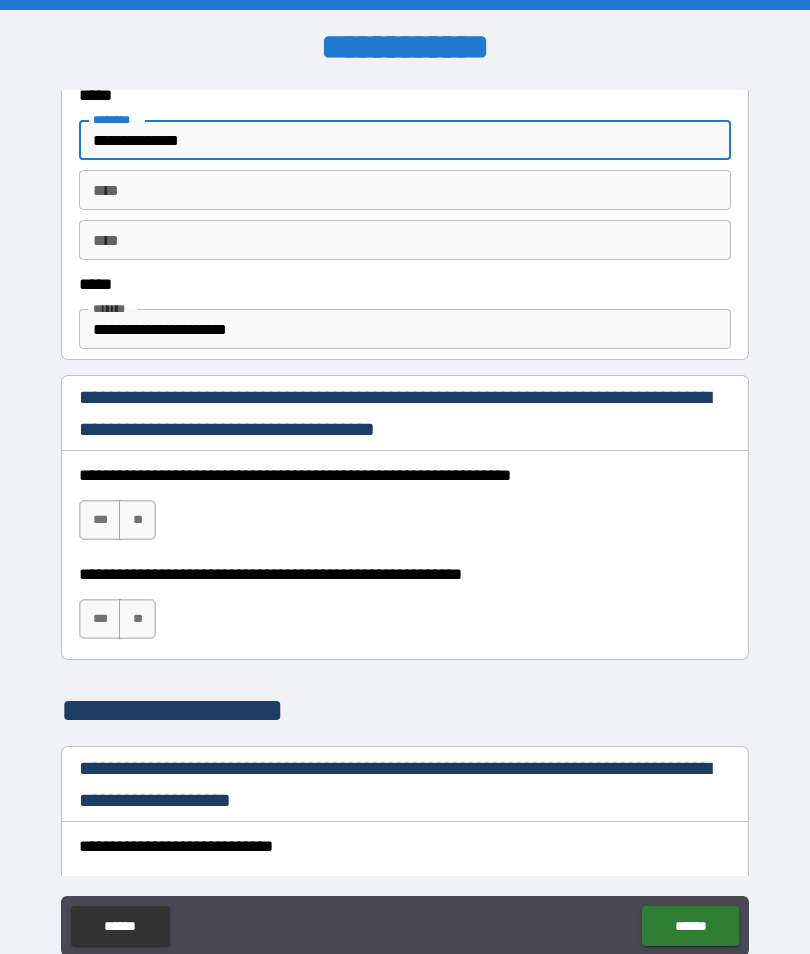 type on "**********" 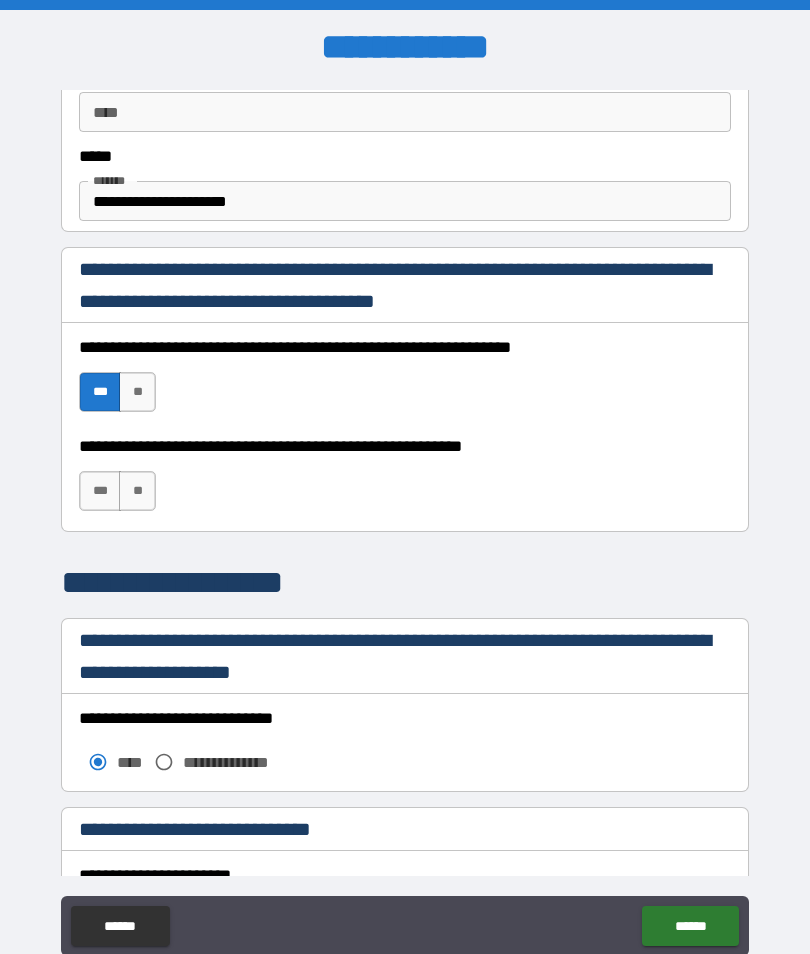 scroll, scrollTop: 1211, scrollLeft: 0, axis: vertical 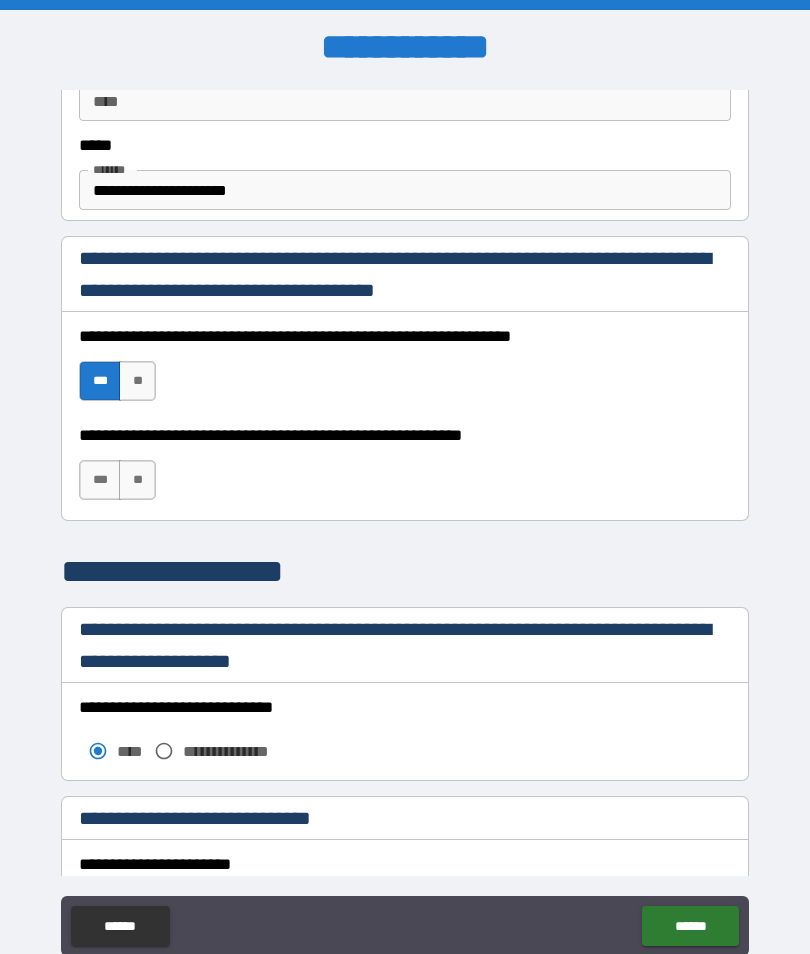 click on "***" at bounding box center (100, 480) 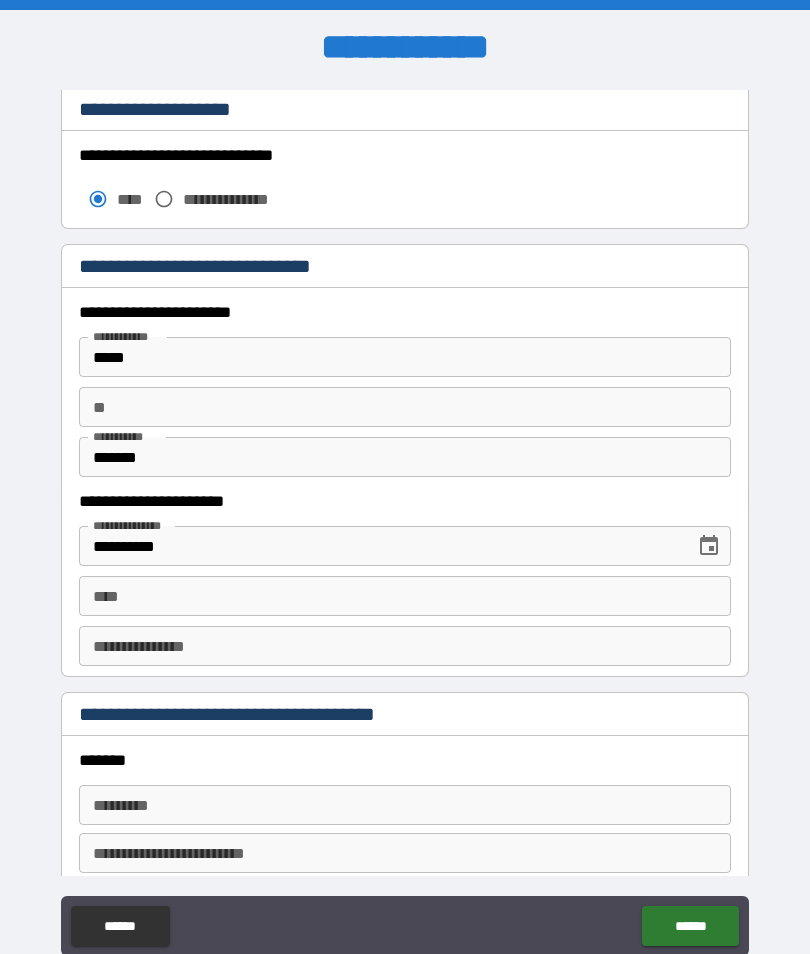 scroll, scrollTop: 1770, scrollLeft: 0, axis: vertical 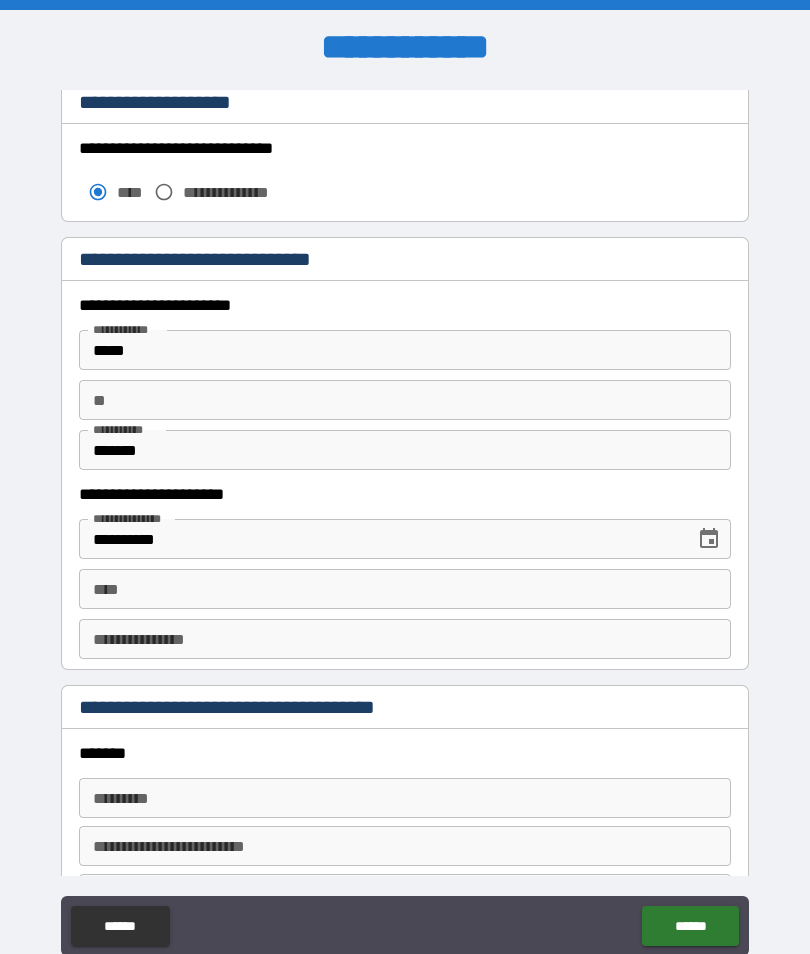 click on "**" at bounding box center (405, 400) 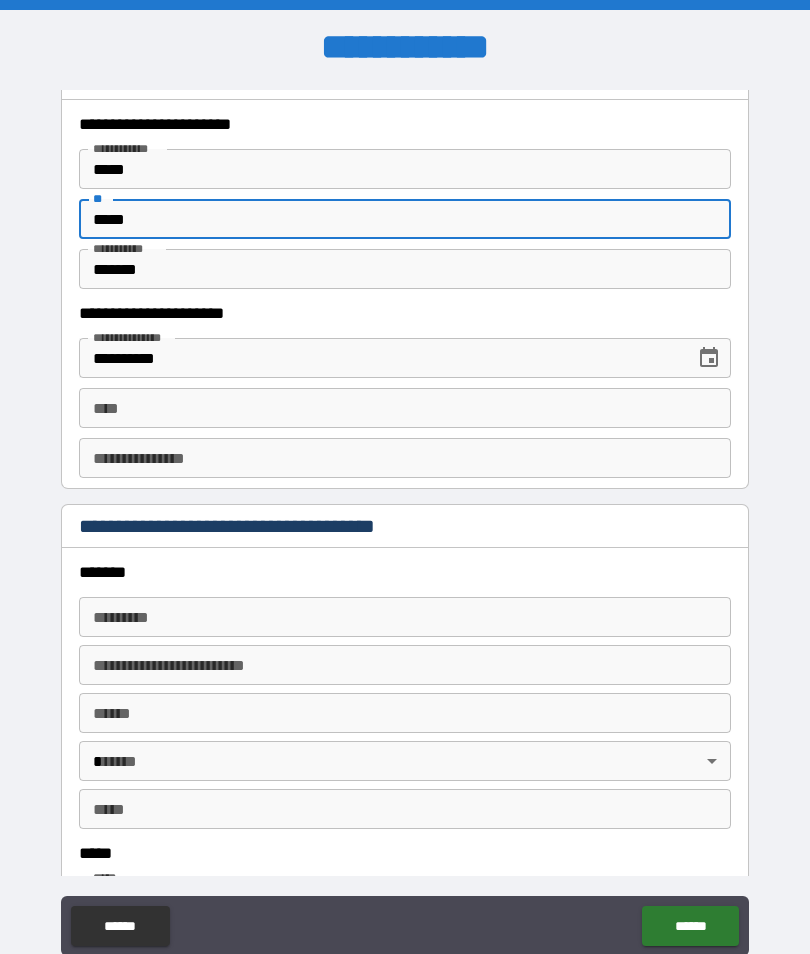 scroll, scrollTop: 1957, scrollLeft: 0, axis: vertical 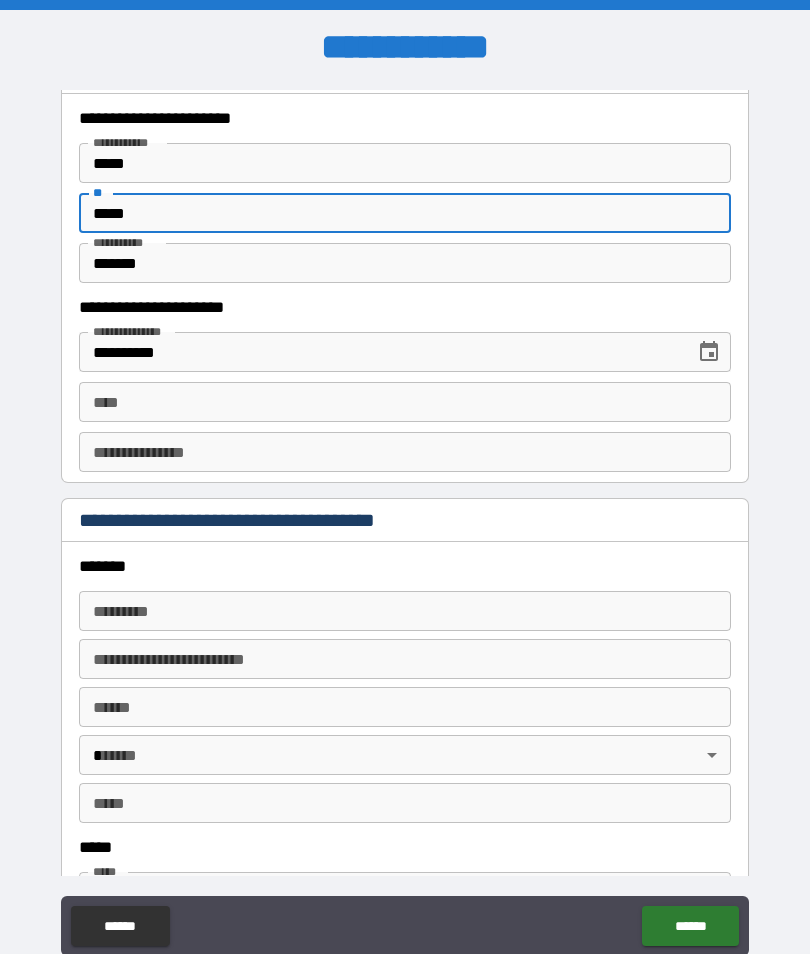type on "*****" 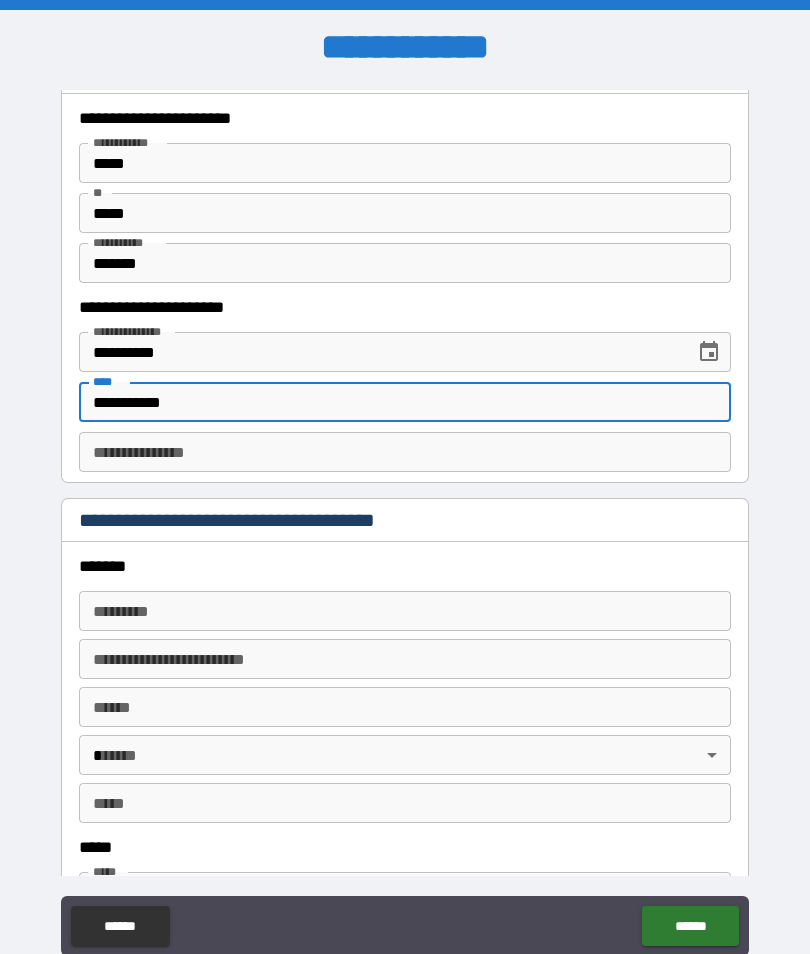 type on "**********" 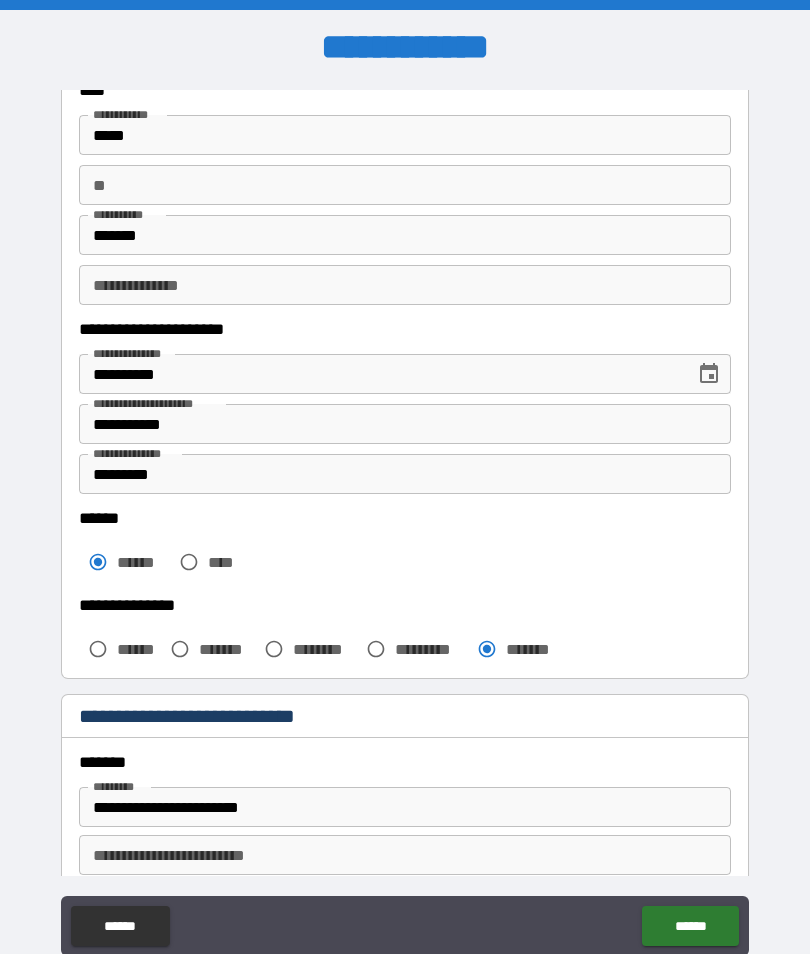 scroll, scrollTop: 123, scrollLeft: 0, axis: vertical 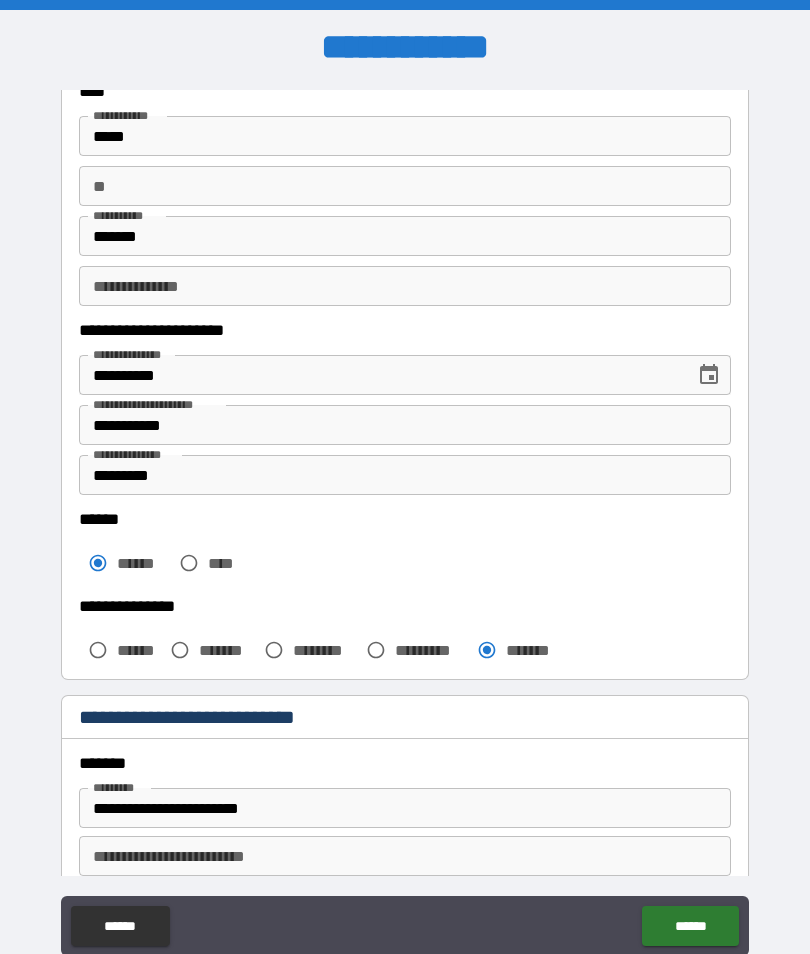 click on "*********" at bounding box center [405, 475] 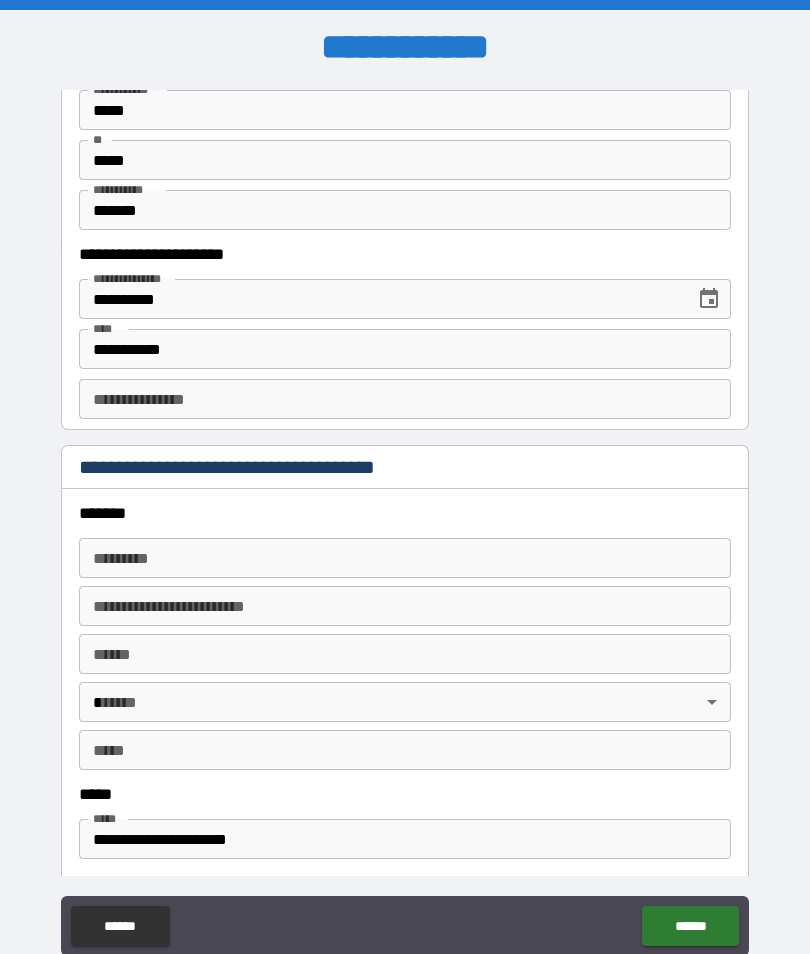scroll, scrollTop: 2008, scrollLeft: 0, axis: vertical 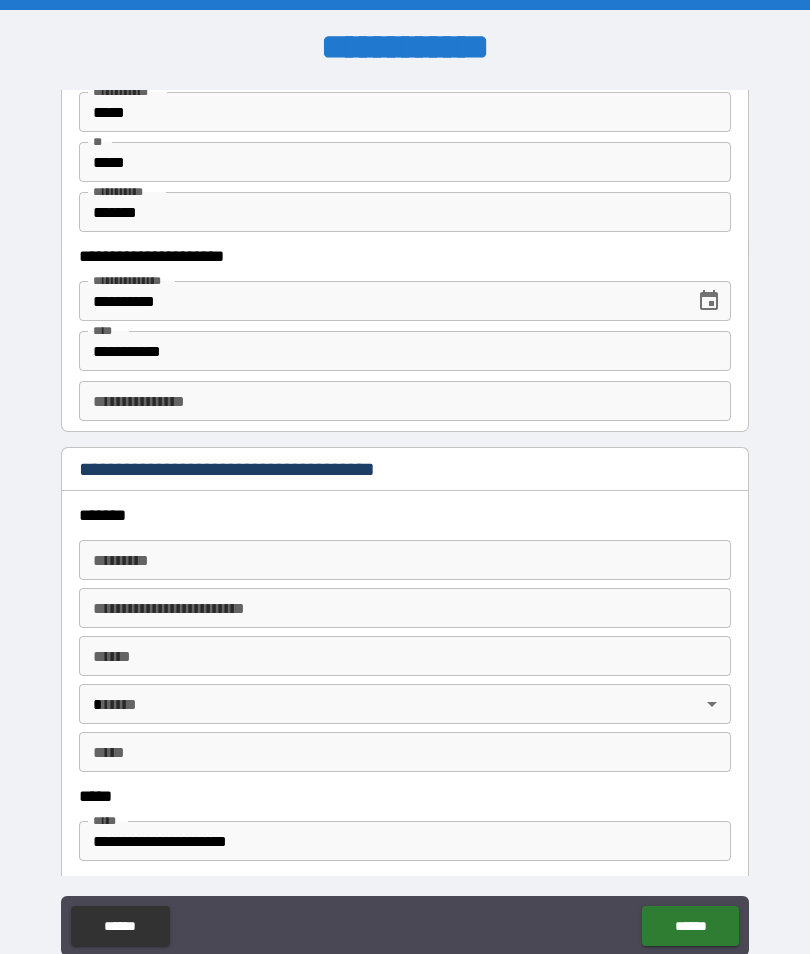 click on "**********" at bounding box center [405, 401] 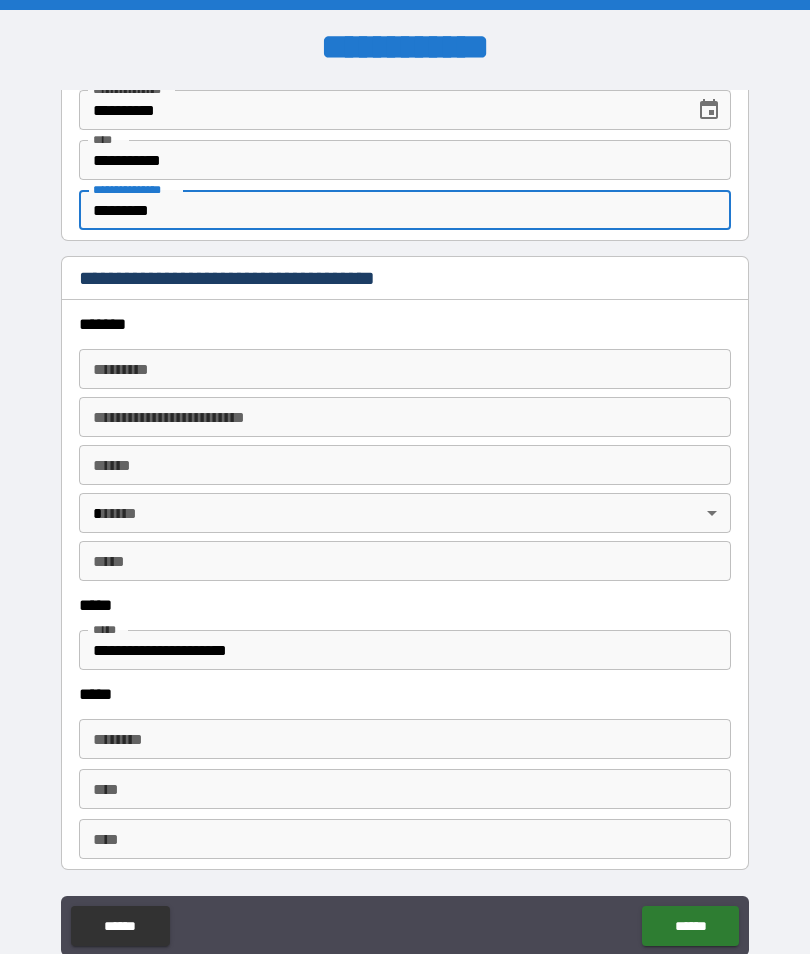 scroll, scrollTop: 2210, scrollLeft: 0, axis: vertical 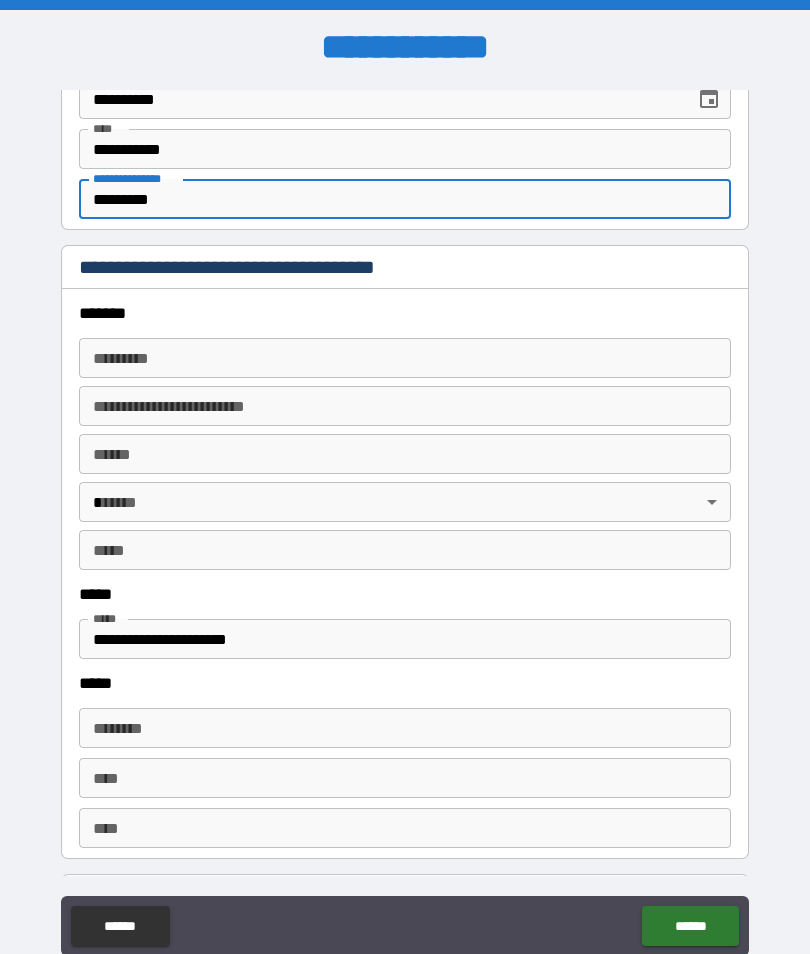 type on "*********" 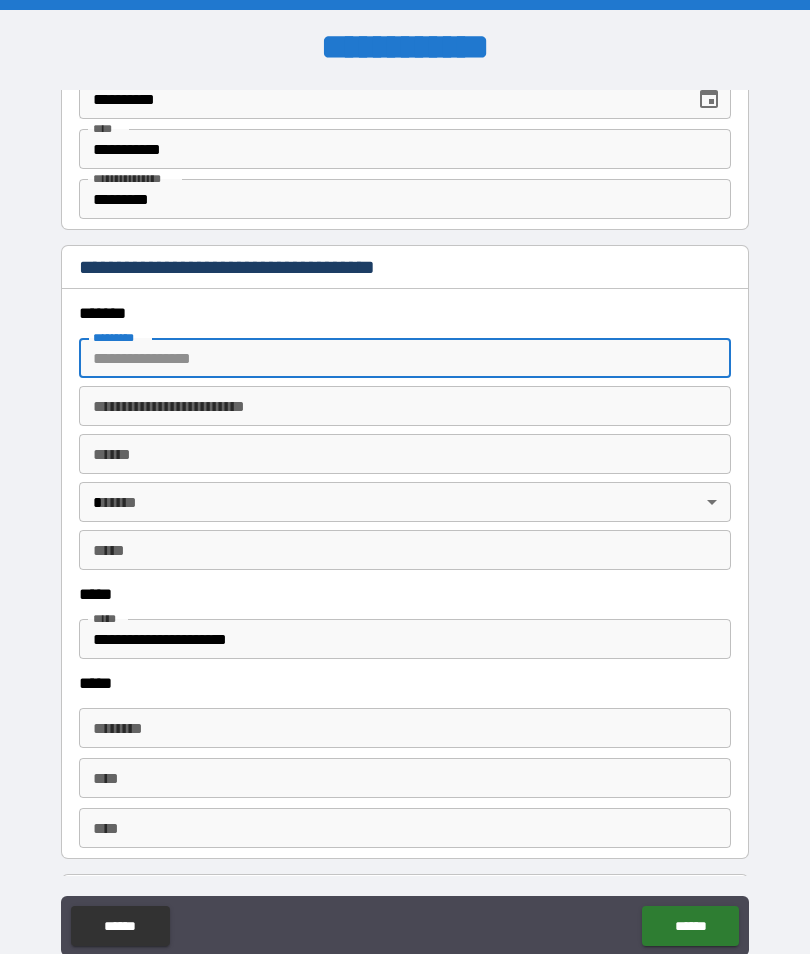 click on "*******   *" at bounding box center (405, 358) 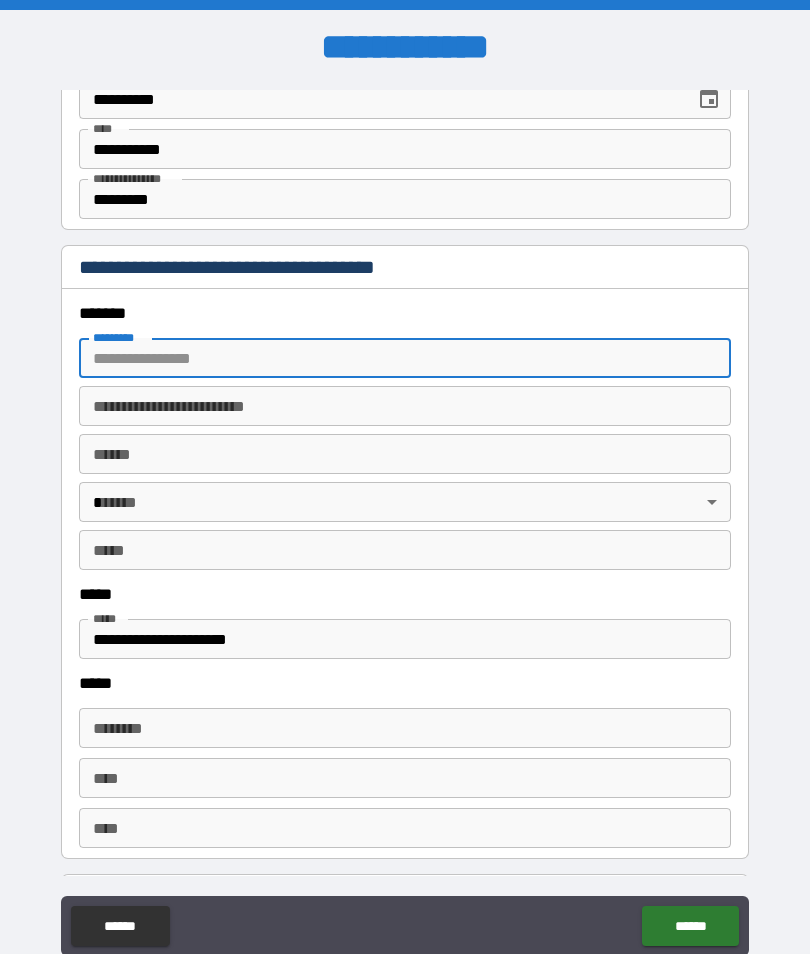 type on "**********" 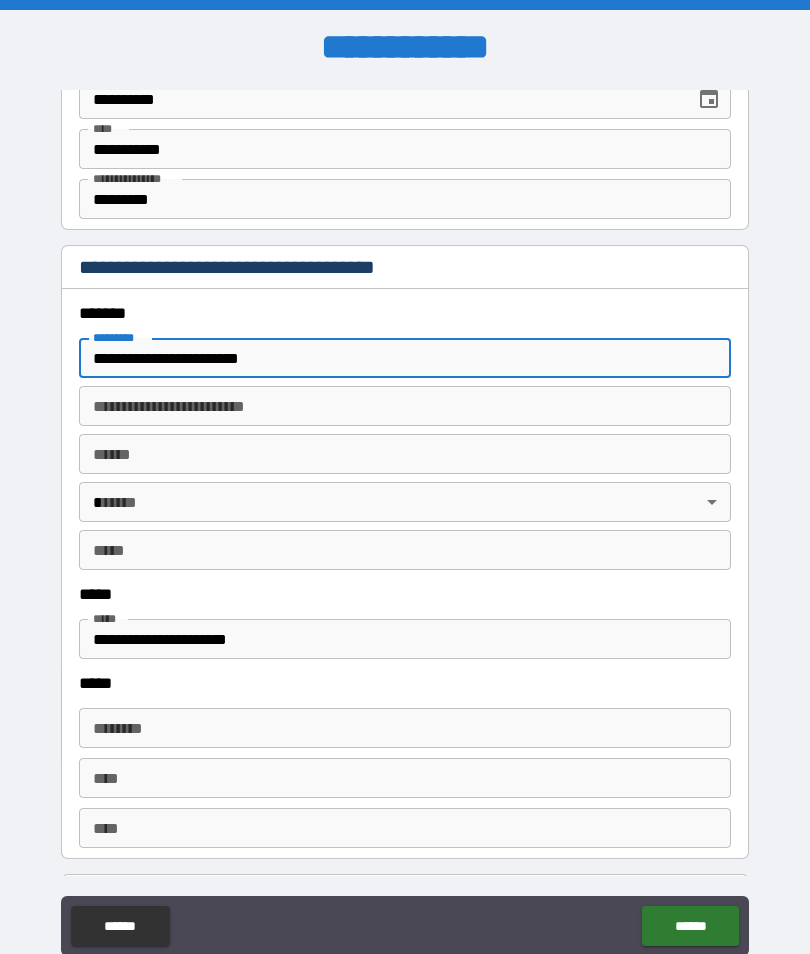 type on "**********" 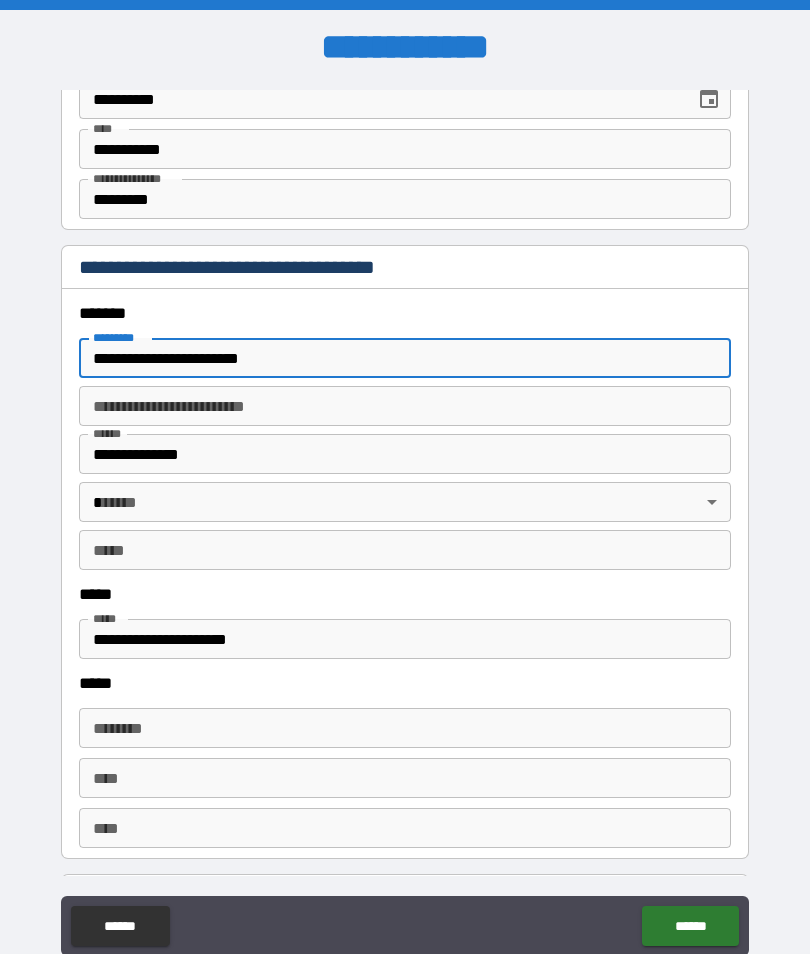 type on "**" 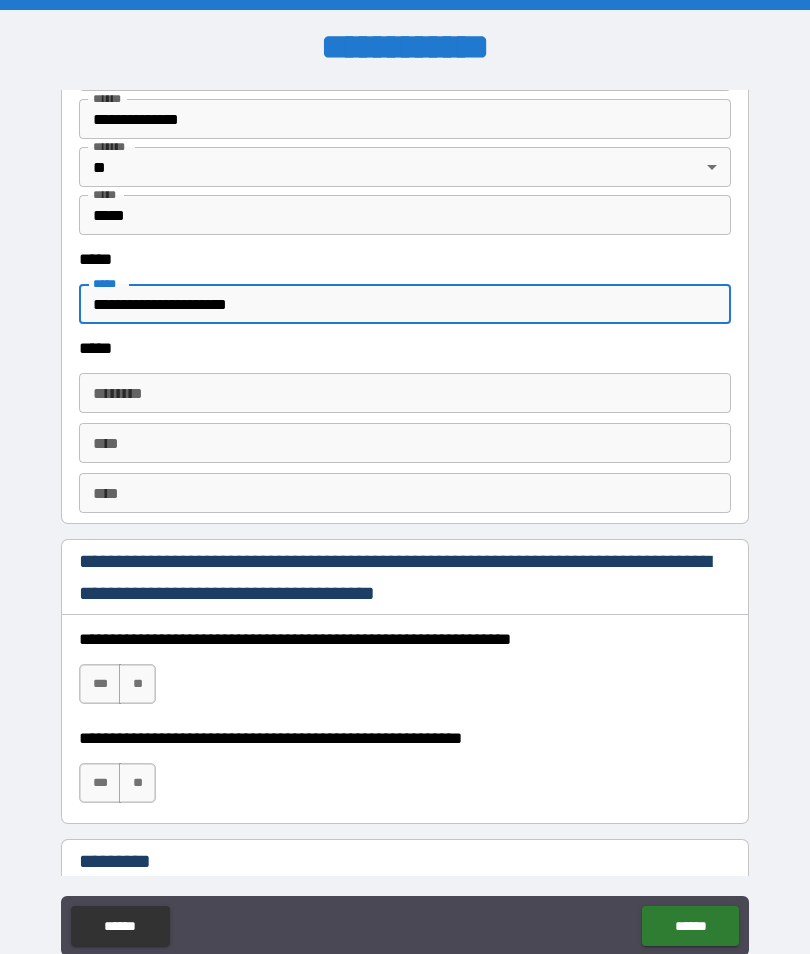 scroll, scrollTop: 2559, scrollLeft: 0, axis: vertical 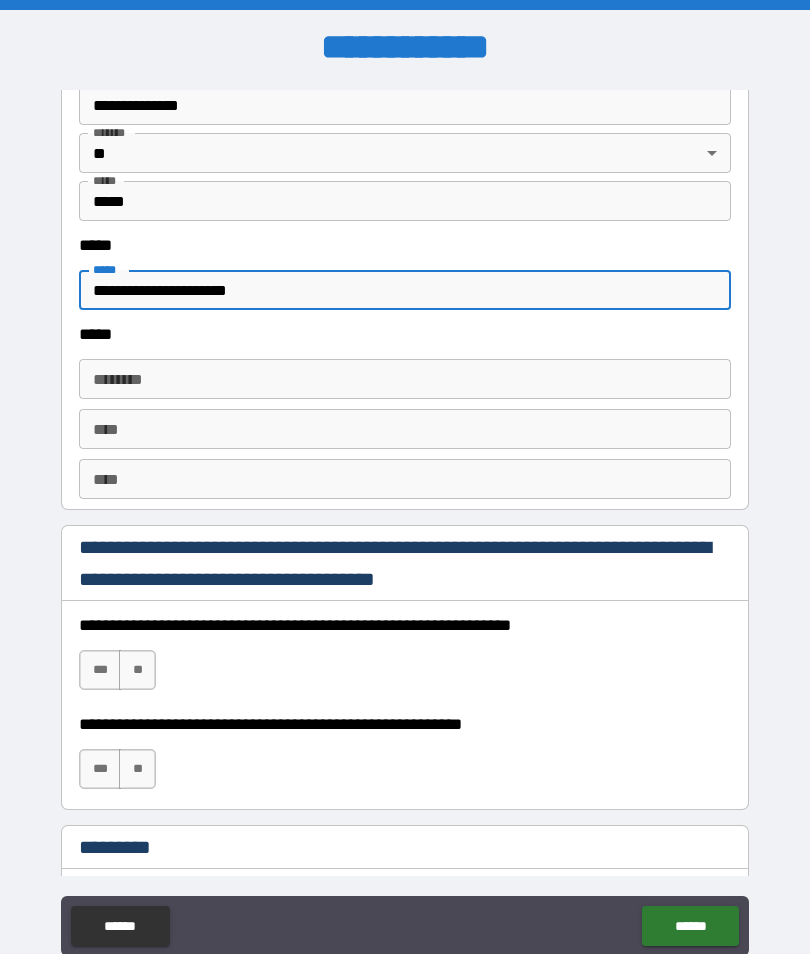 click on "******   * ******   *" at bounding box center (405, 379) 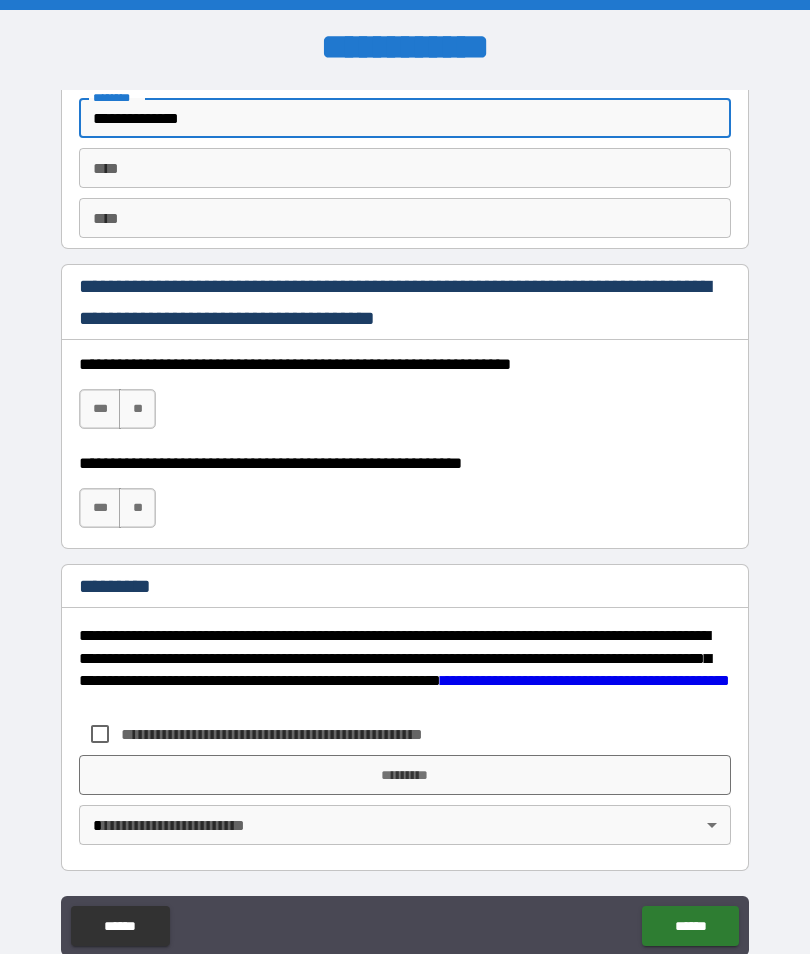 scroll, scrollTop: 2820, scrollLeft: 0, axis: vertical 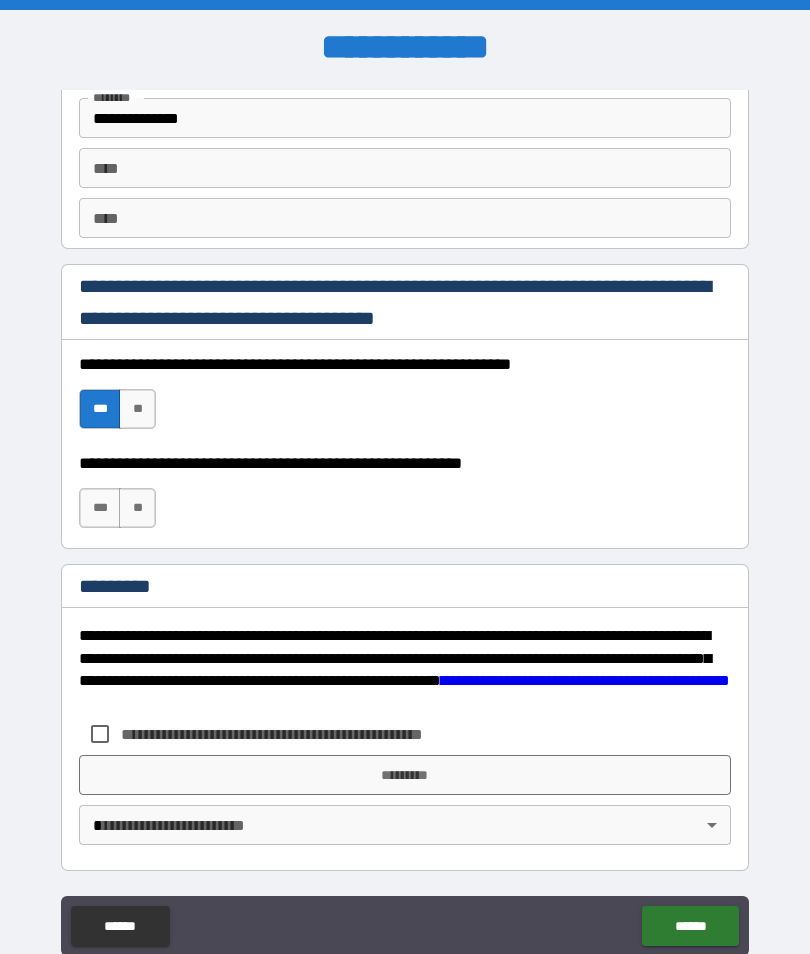 click on "***" at bounding box center [100, 508] 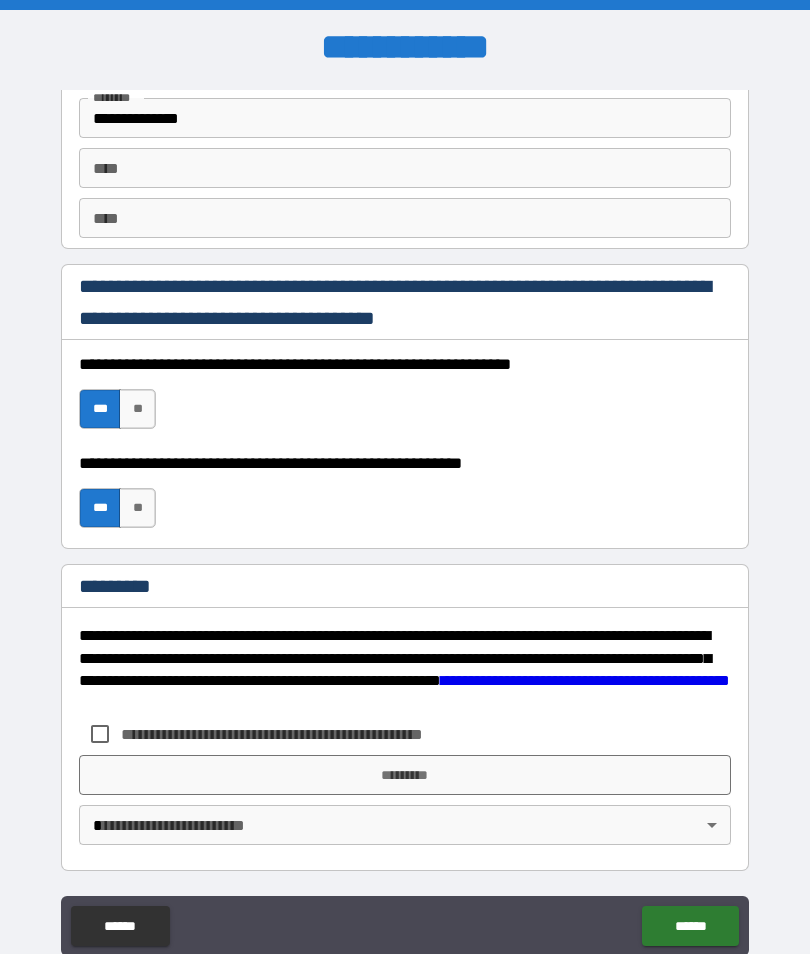 scroll, scrollTop: 2820, scrollLeft: 0, axis: vertical 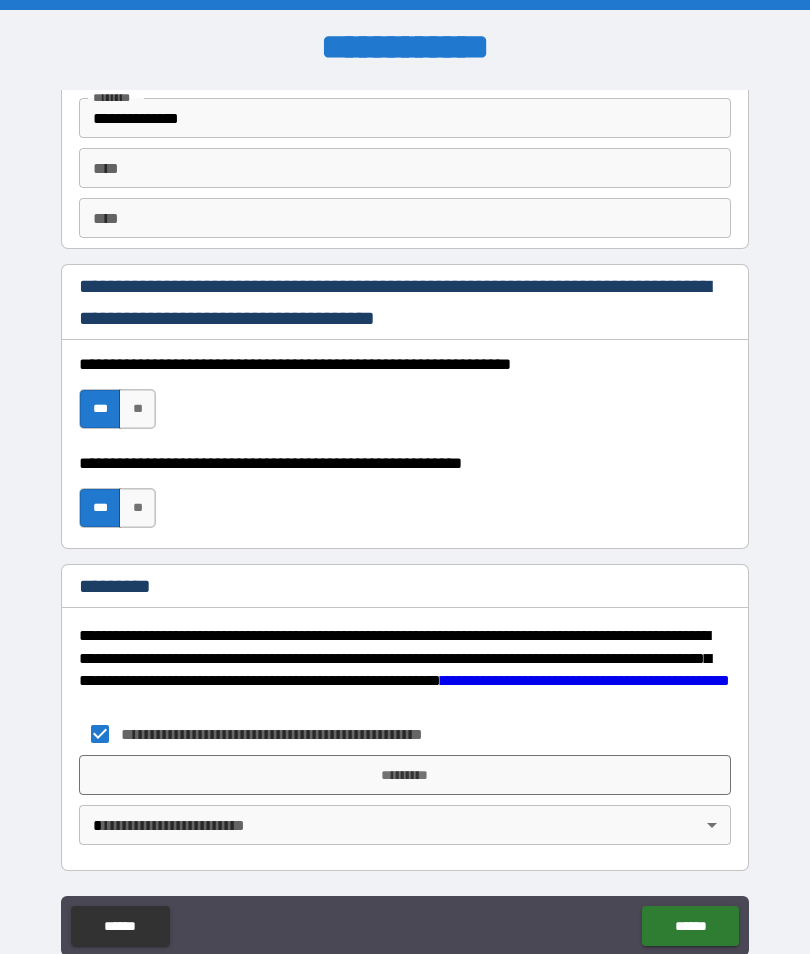 click on "*********" at bounding box center [405, 775] 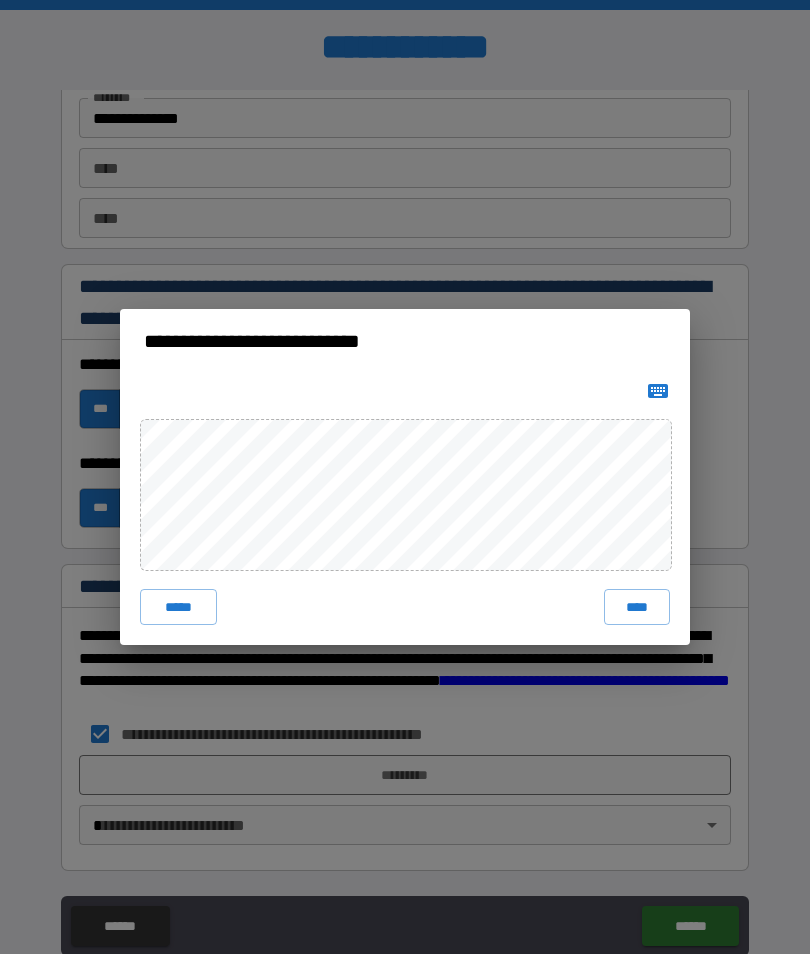 click on "*****" at bounding box center [178, 607] 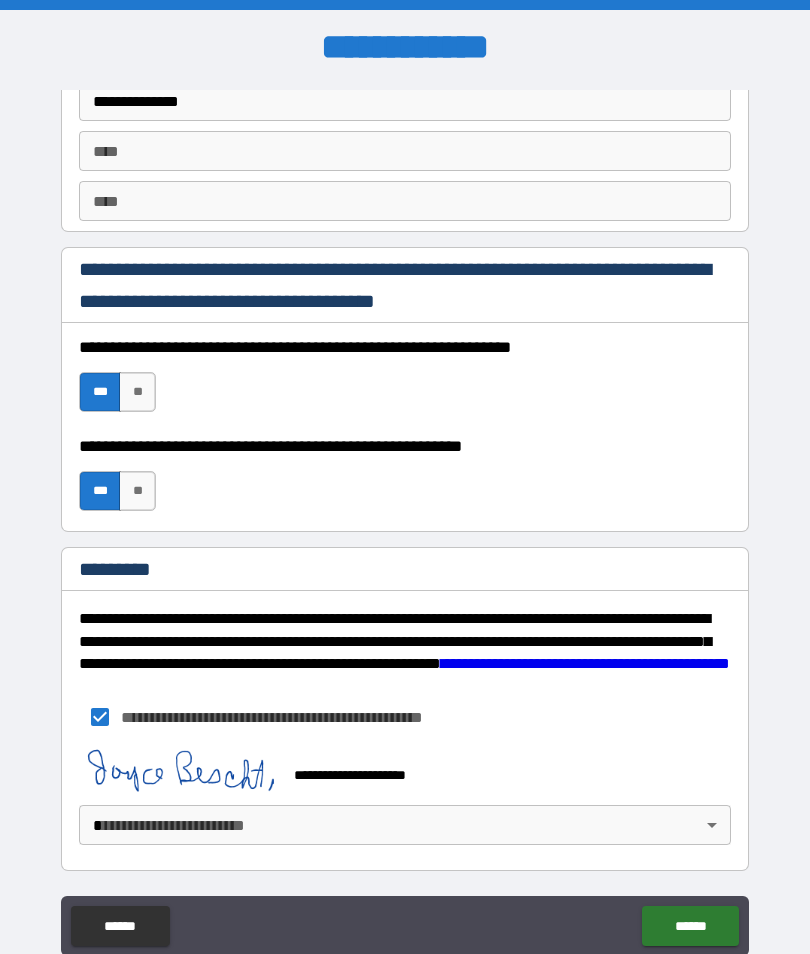 scroll, scrollTop: 2837, scrollLeft: 0, axis: vertical 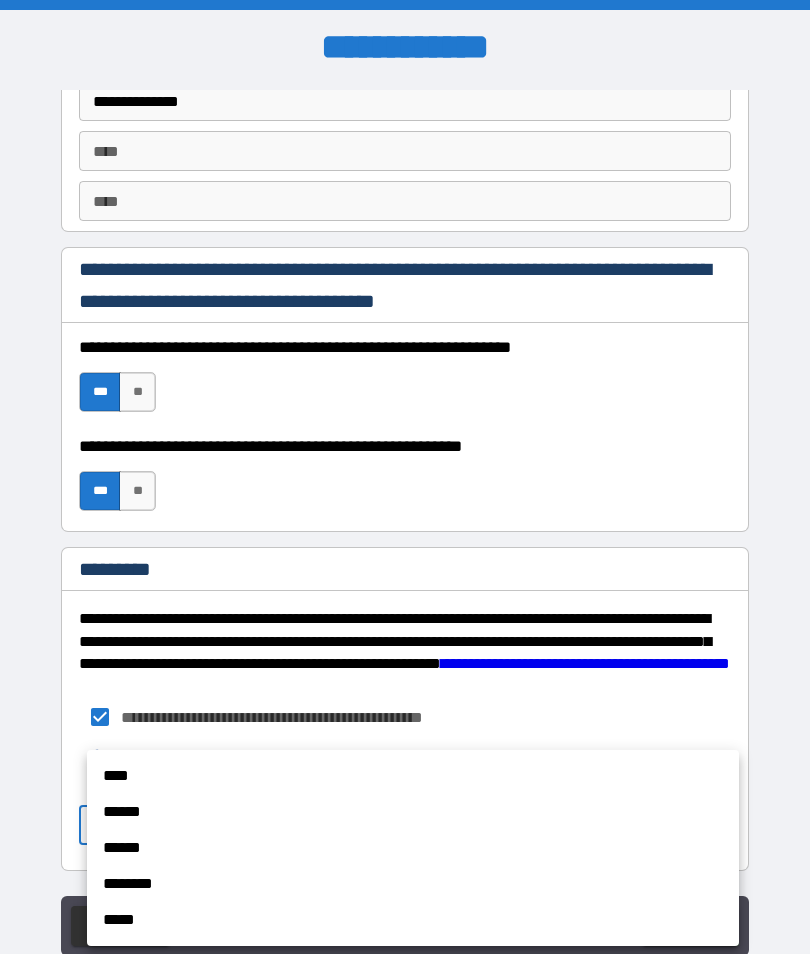 click on "****" at bounding box center (413, 776) 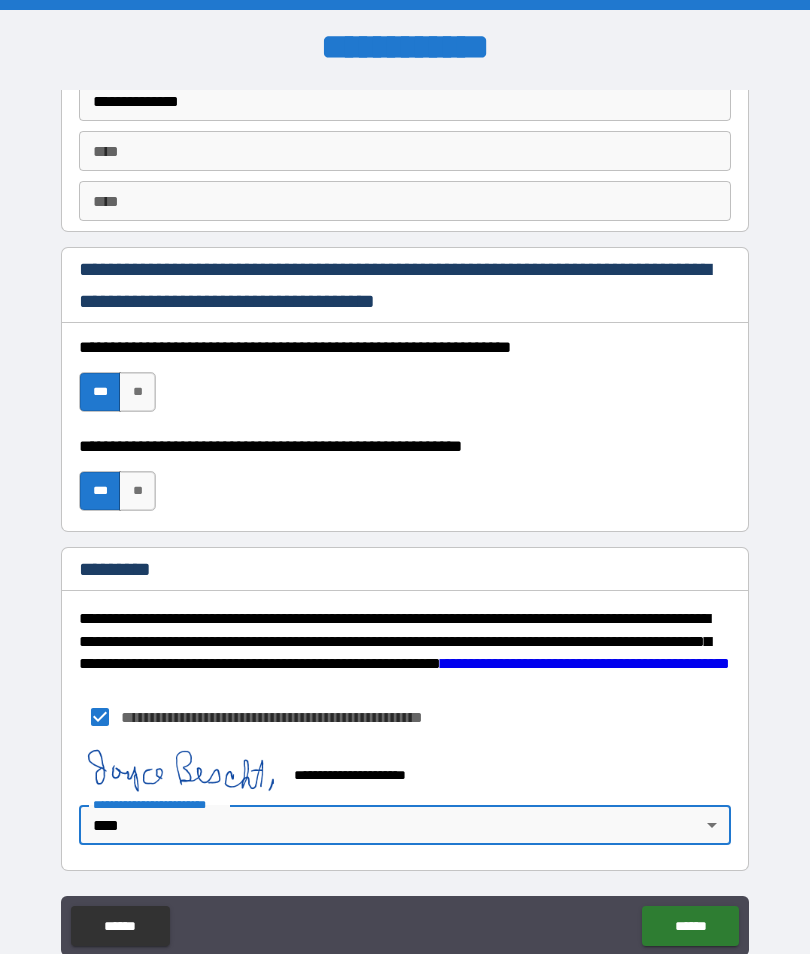 click on "******" at bounding box center (690, 926) 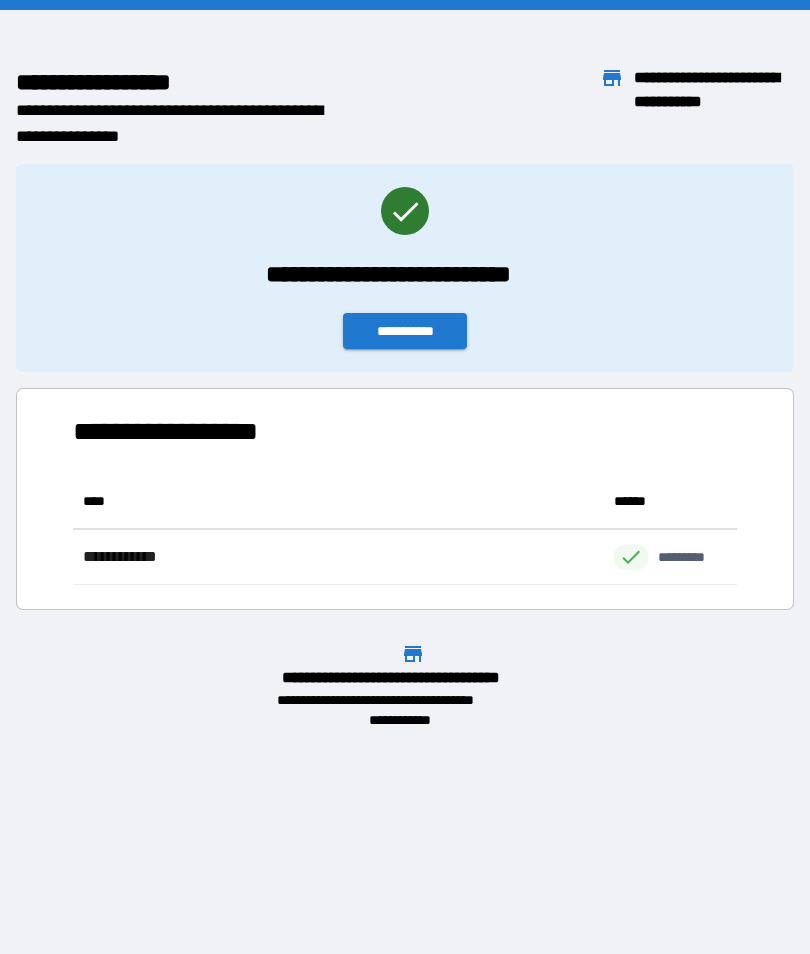 scroll, scrollTop: 1, scrollLeft: 1, axis: both 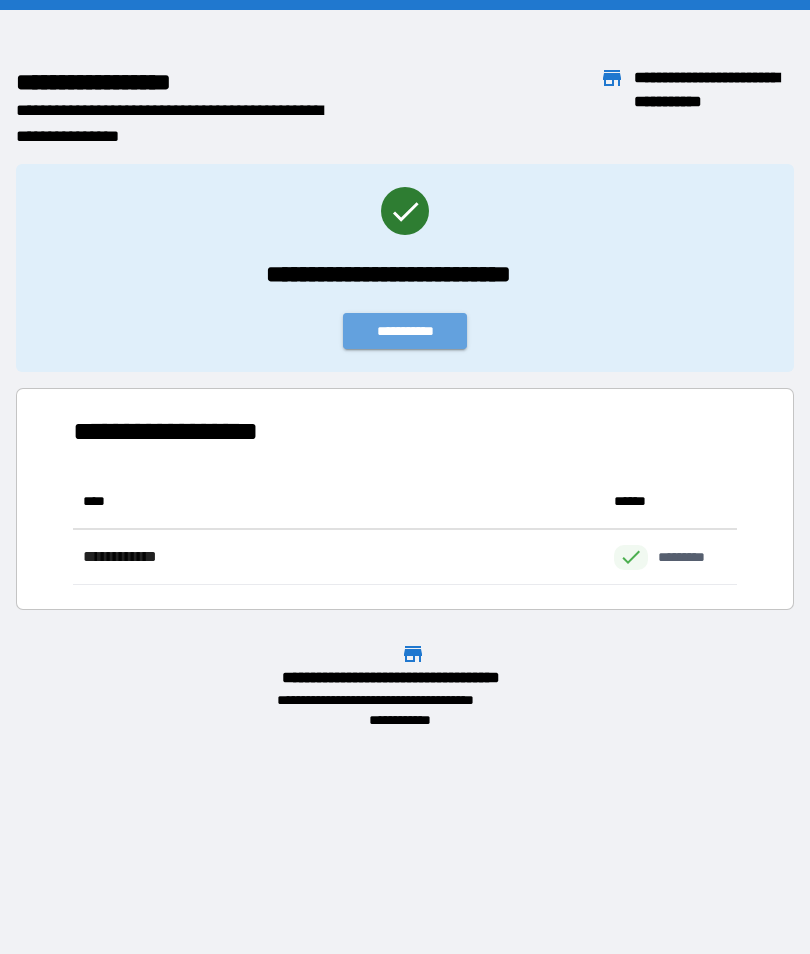 click on "**********" at bounding box center (405, 331) 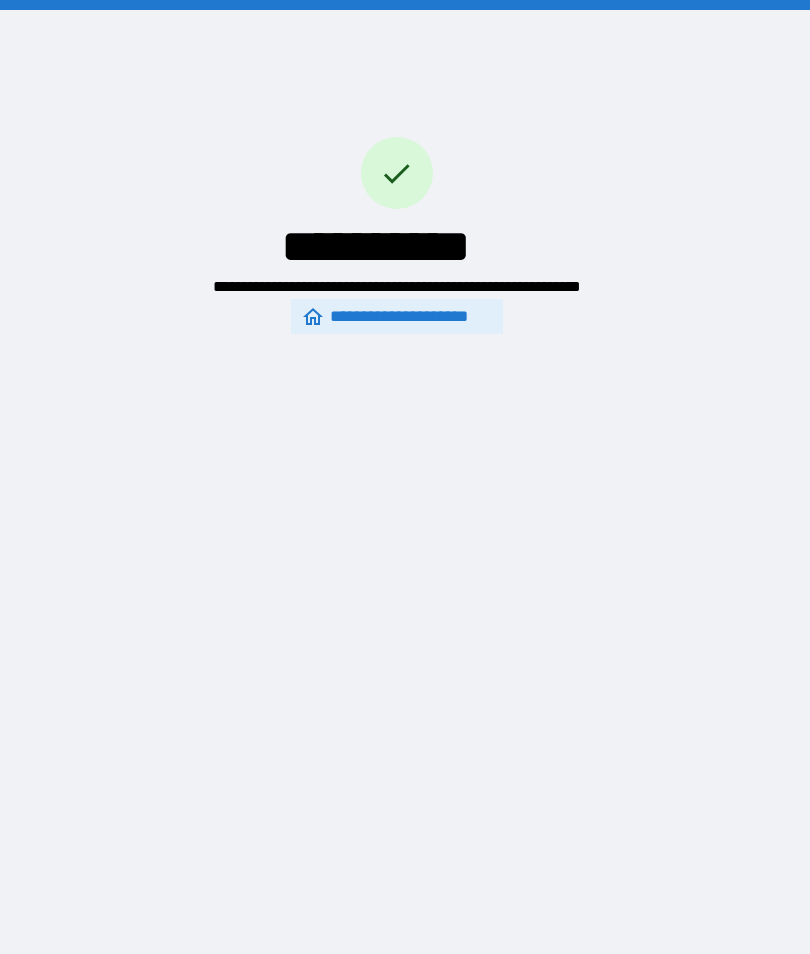 click on "**********" at bounding box center (397, 316) 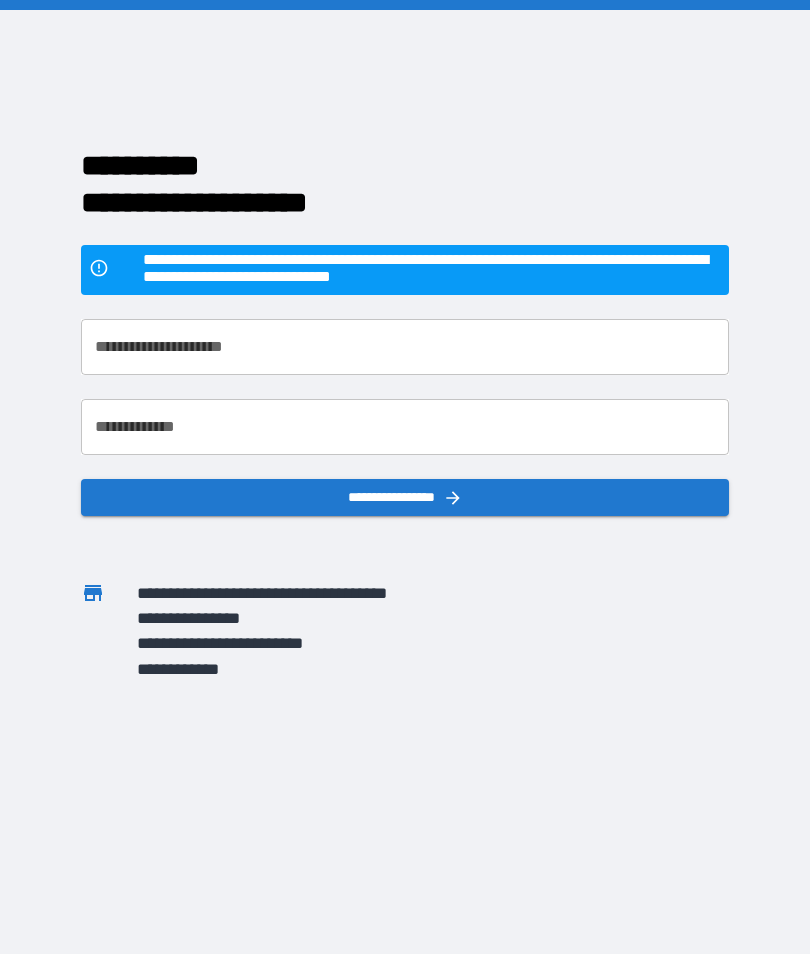 click on "**********" at bounding box center [405, 347] 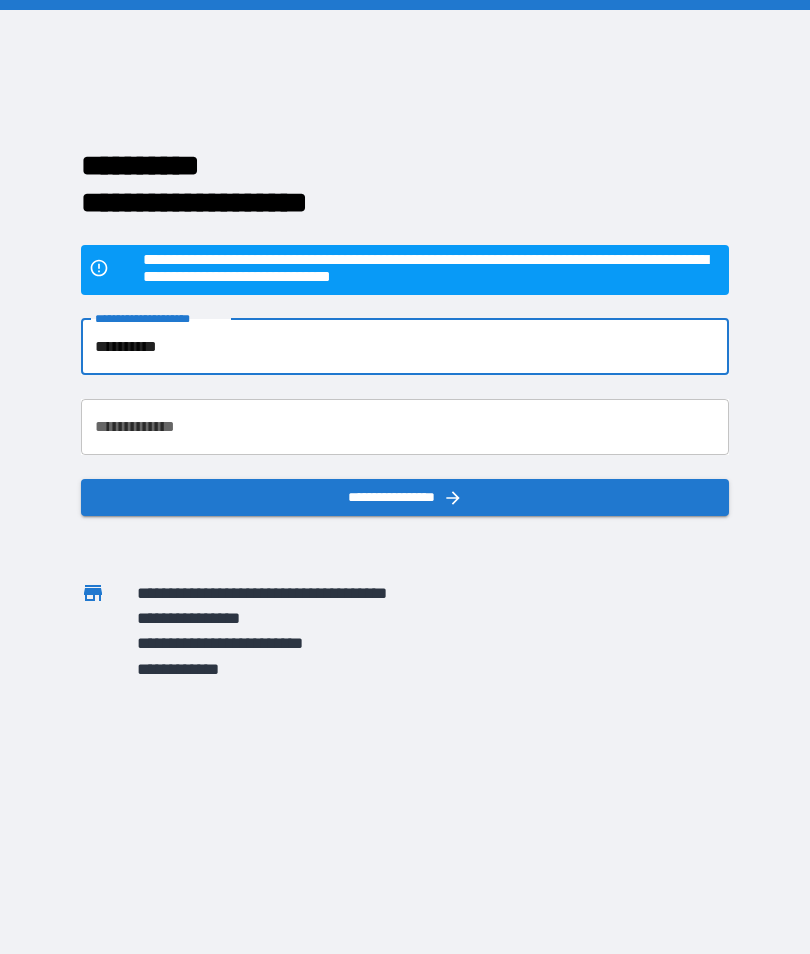 type on "**********" 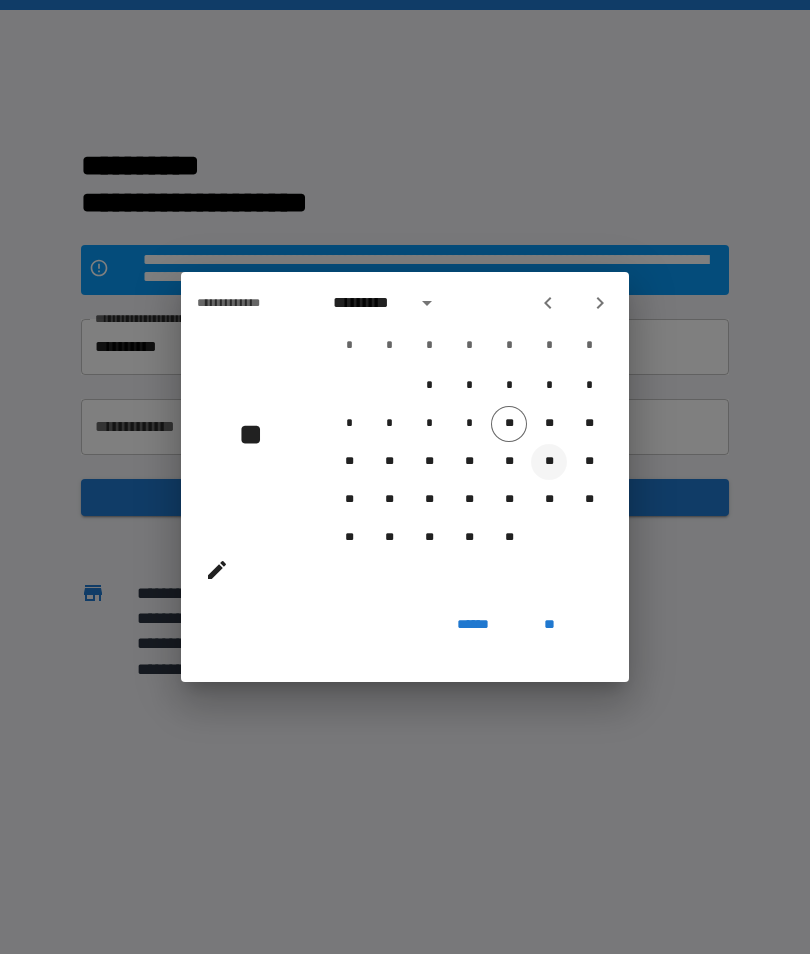 click on "**" at bounding box center [549, 462] 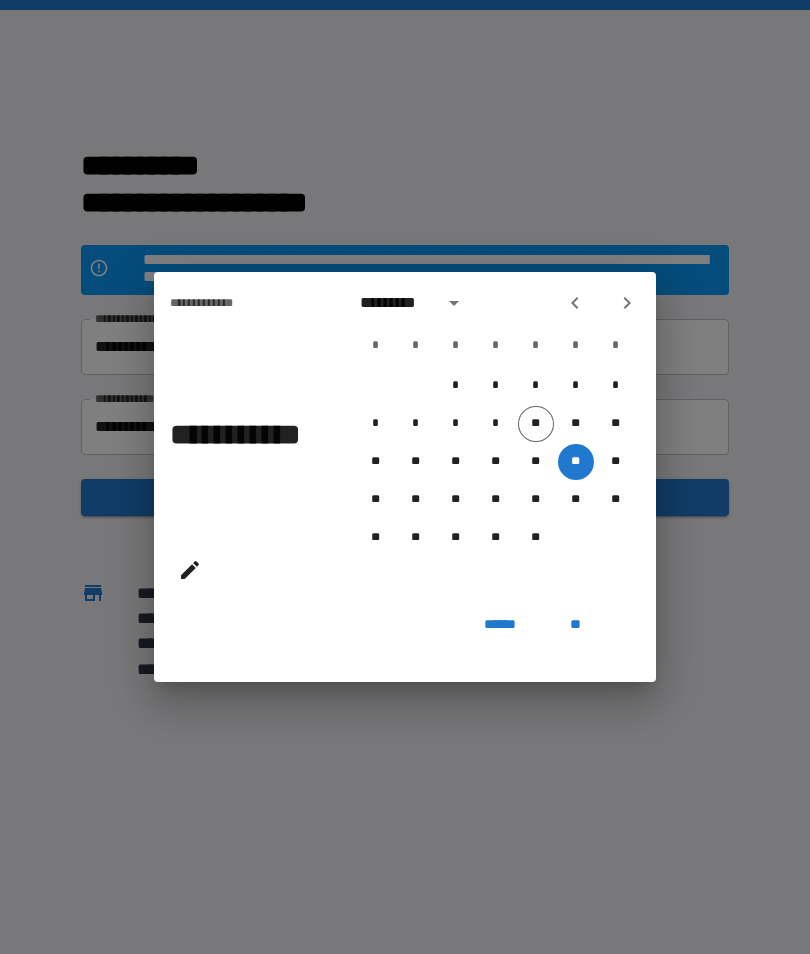 click 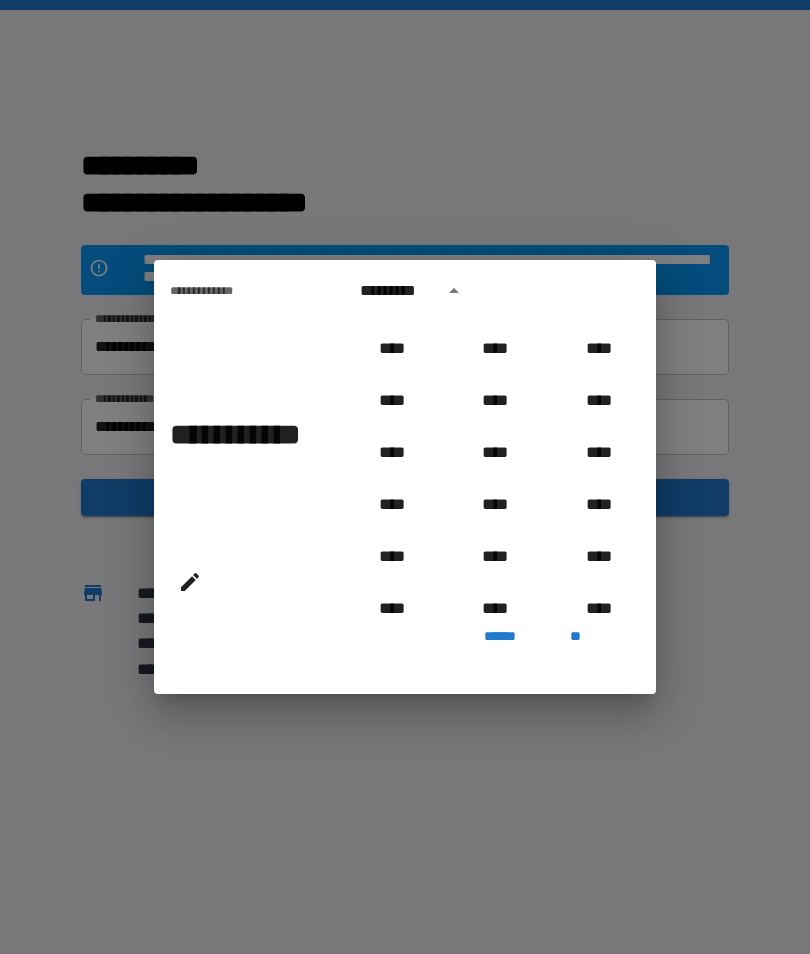 scroll, scrollTop: 720, scrollLeft: 0, axis: vertical 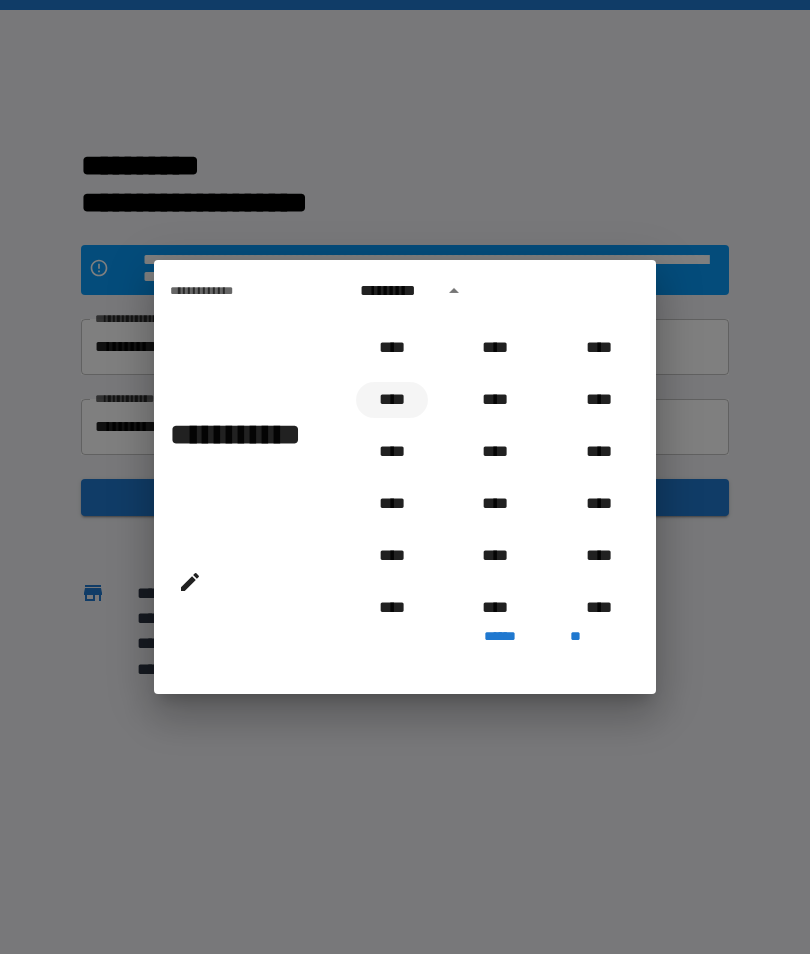 click on "****" at bounding box center [392, 400] 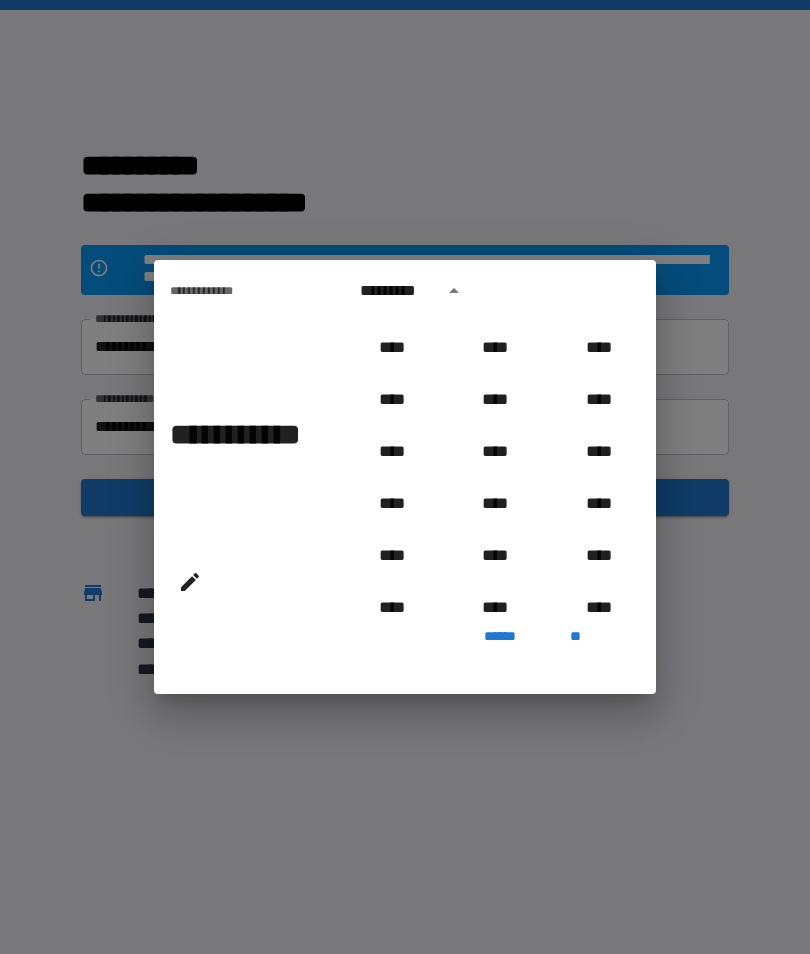 type on "**********" 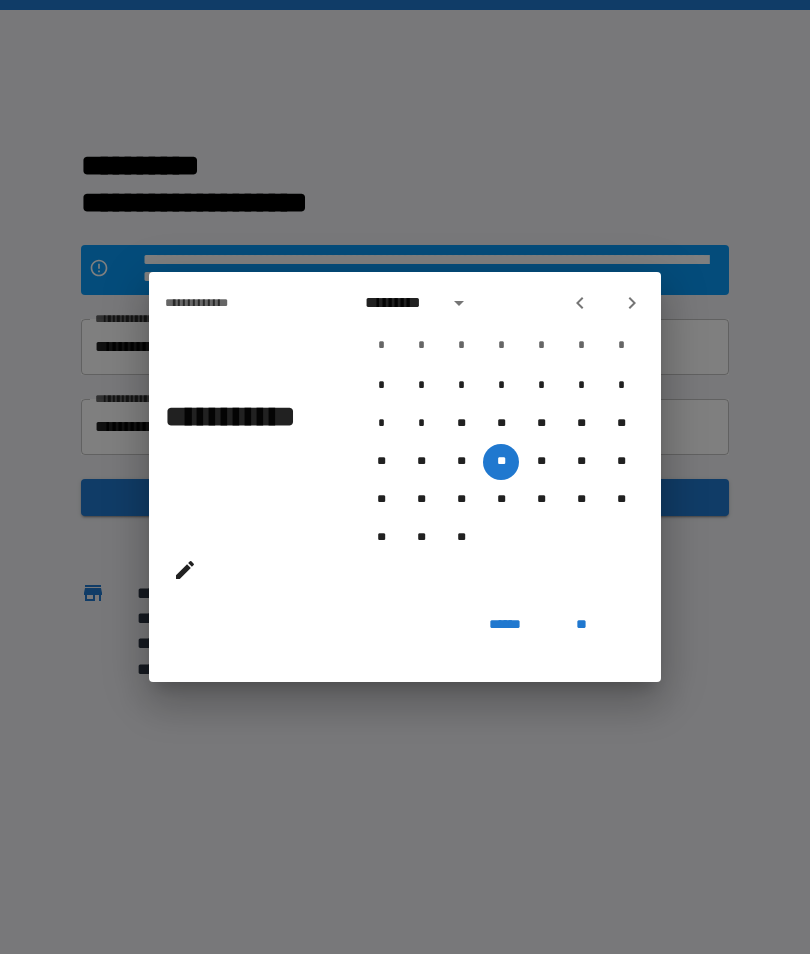 click on "**" at bounding box center (581, 624) 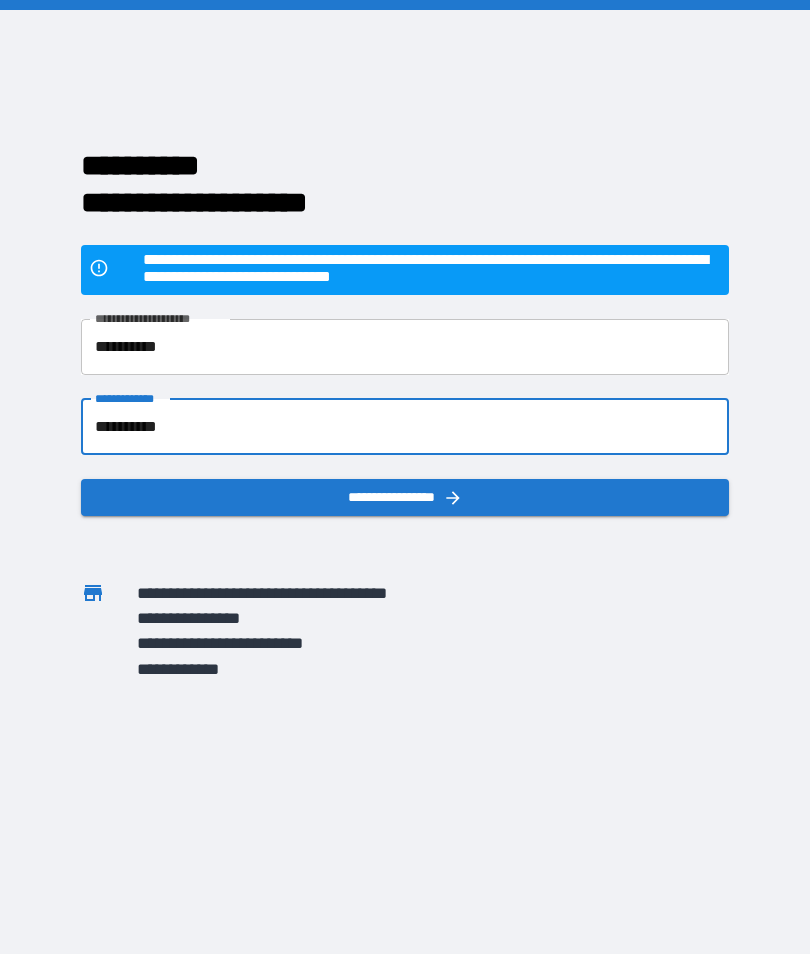click on "**********" at bounding box center (405, 497) 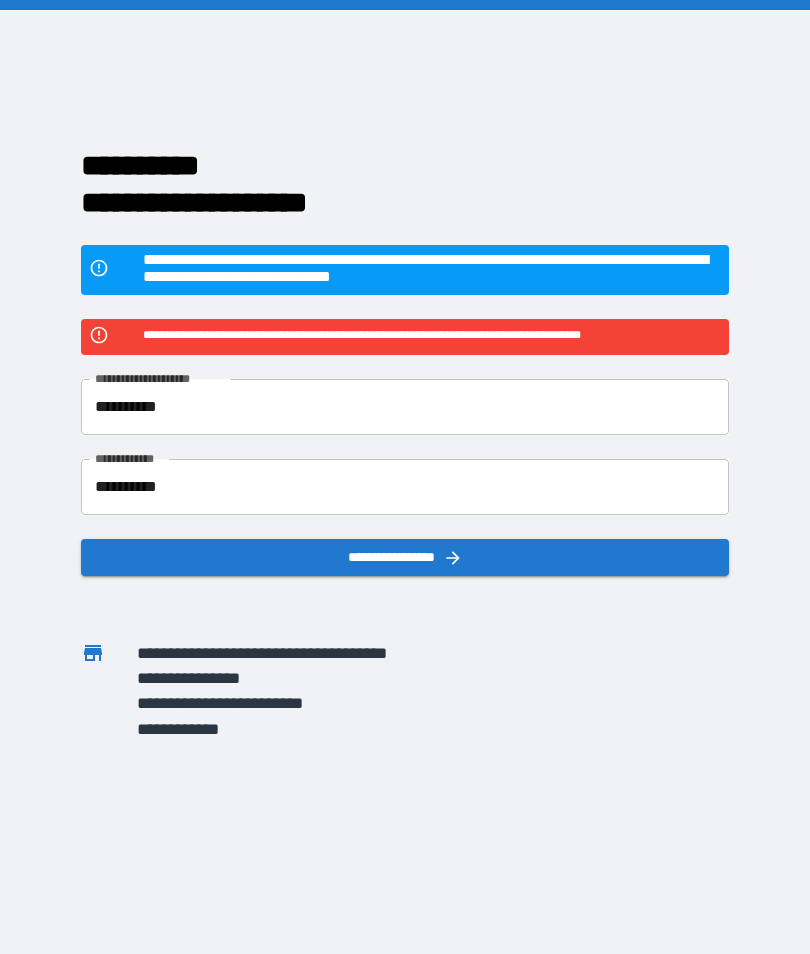 click on "**********" at bounding box center (405, 557) 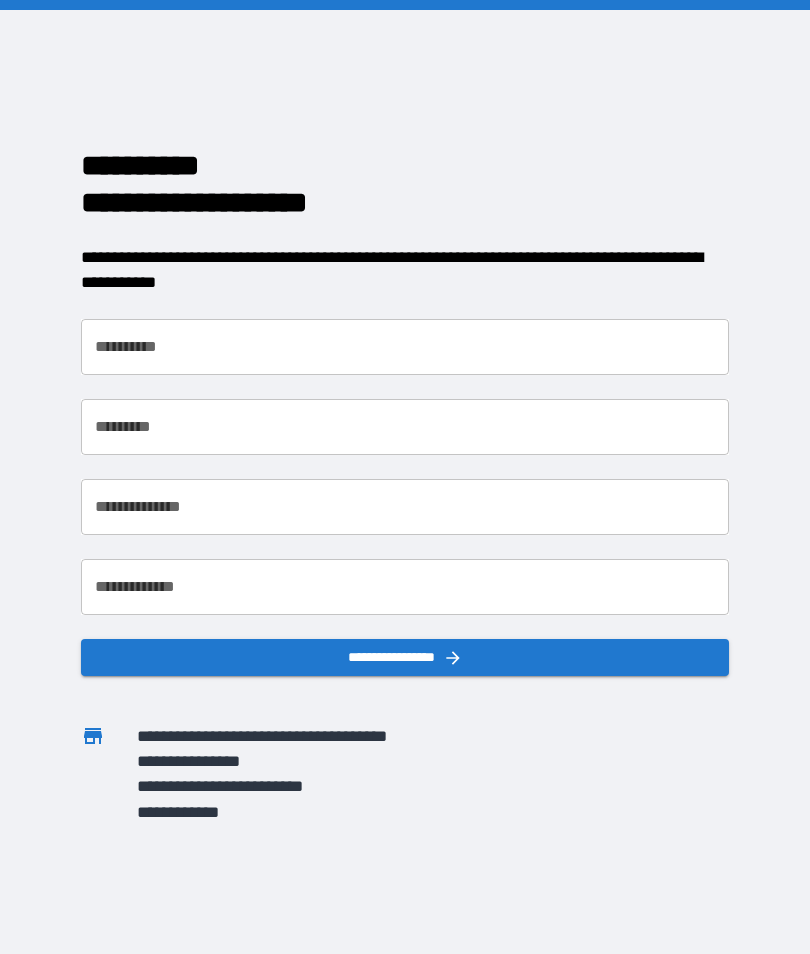 scroll, scrollTop: 0, scrollLeft: 0, axis: both 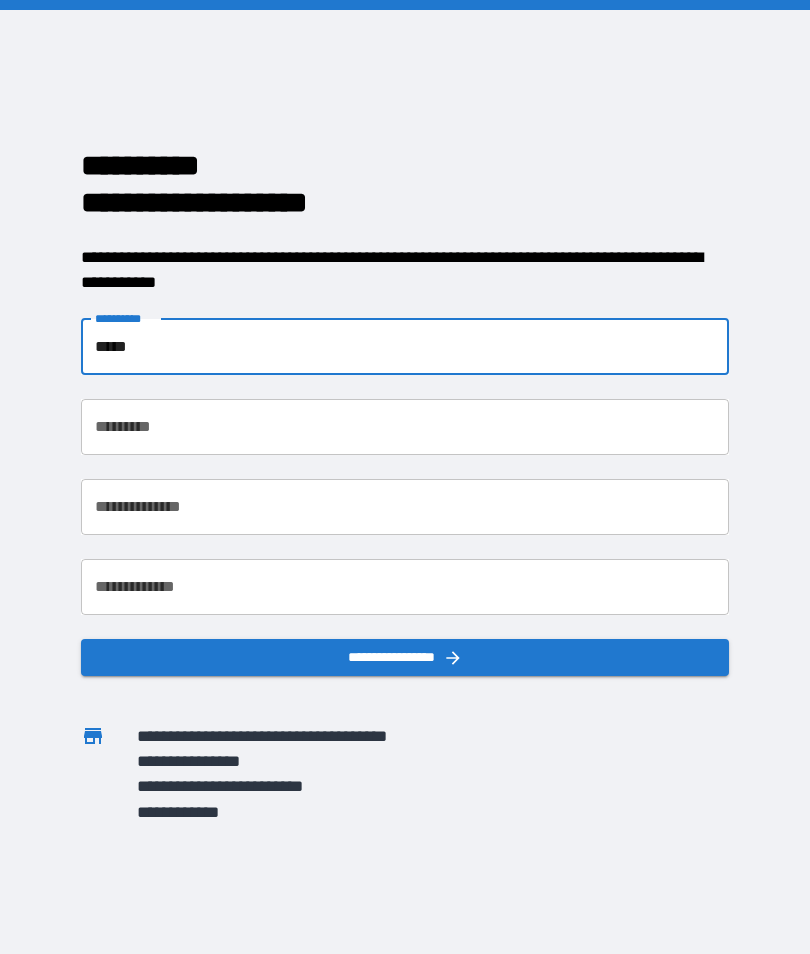 type on "*****" 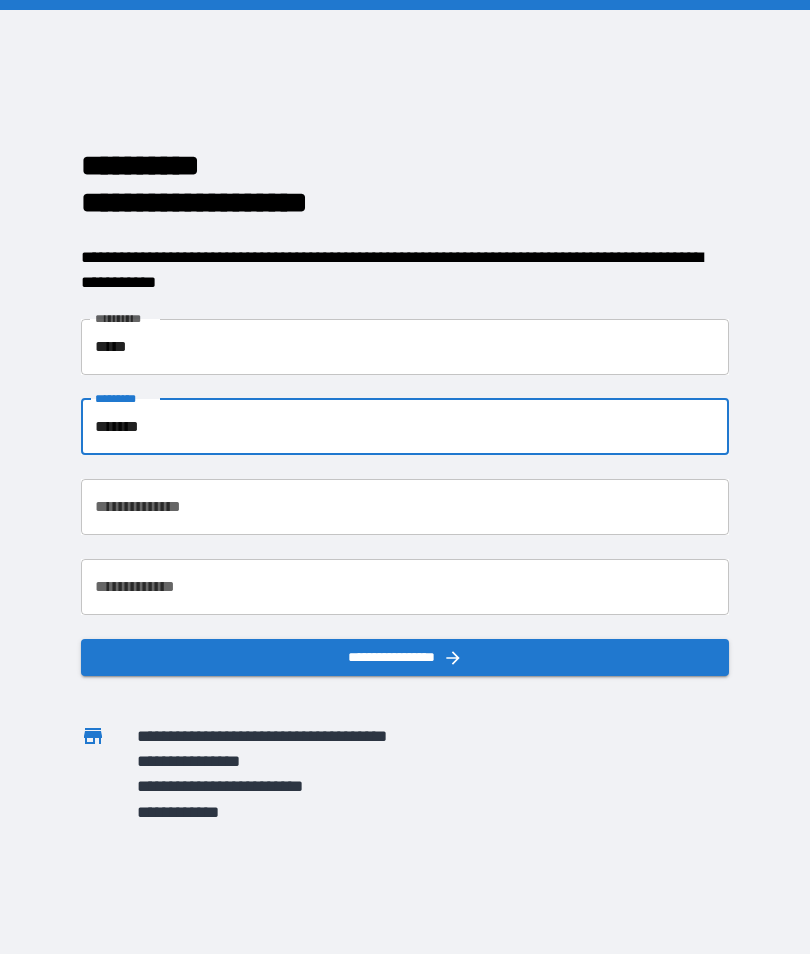 type on "*******" 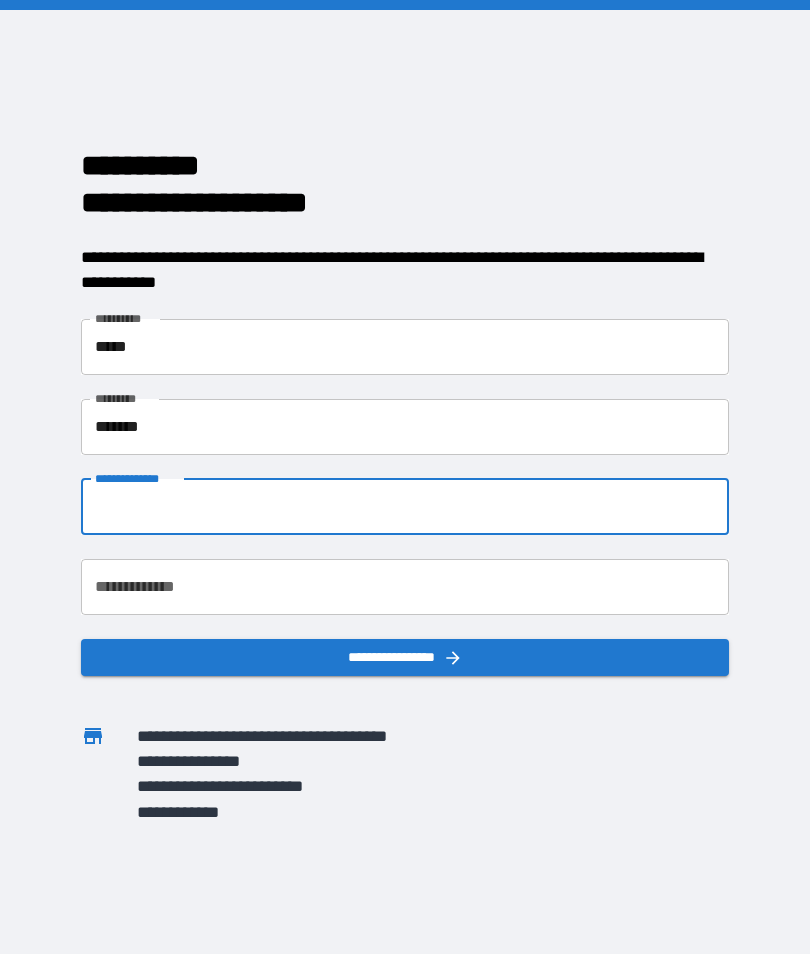 type on "**********" 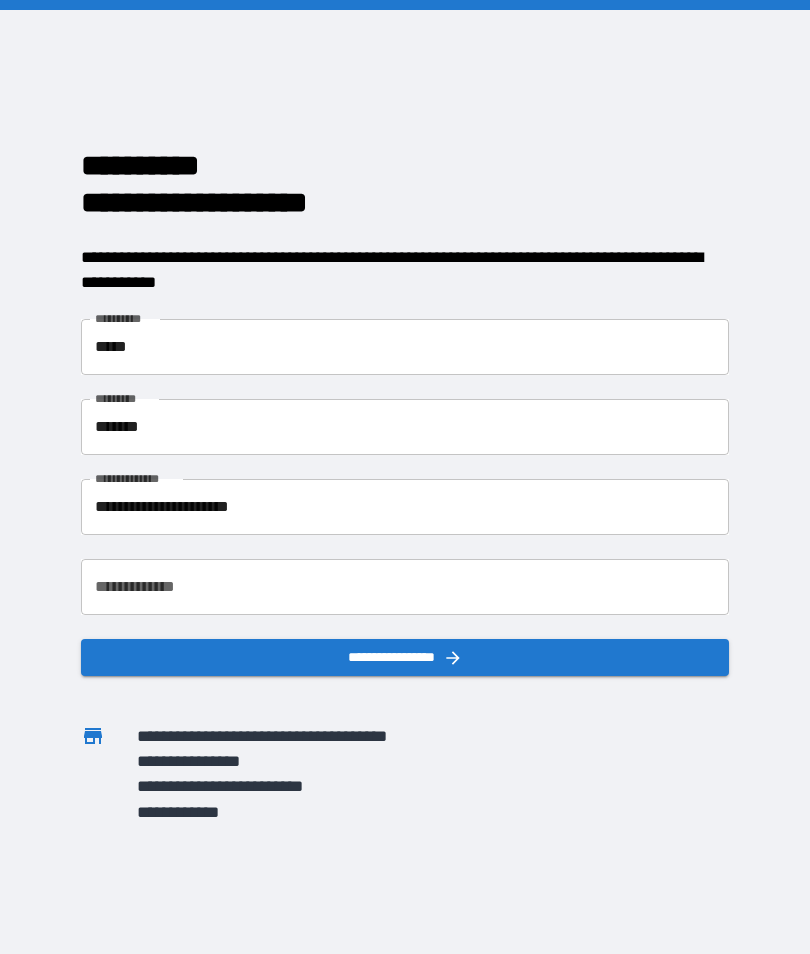 click on "**********" at bounding box center (405, 587) 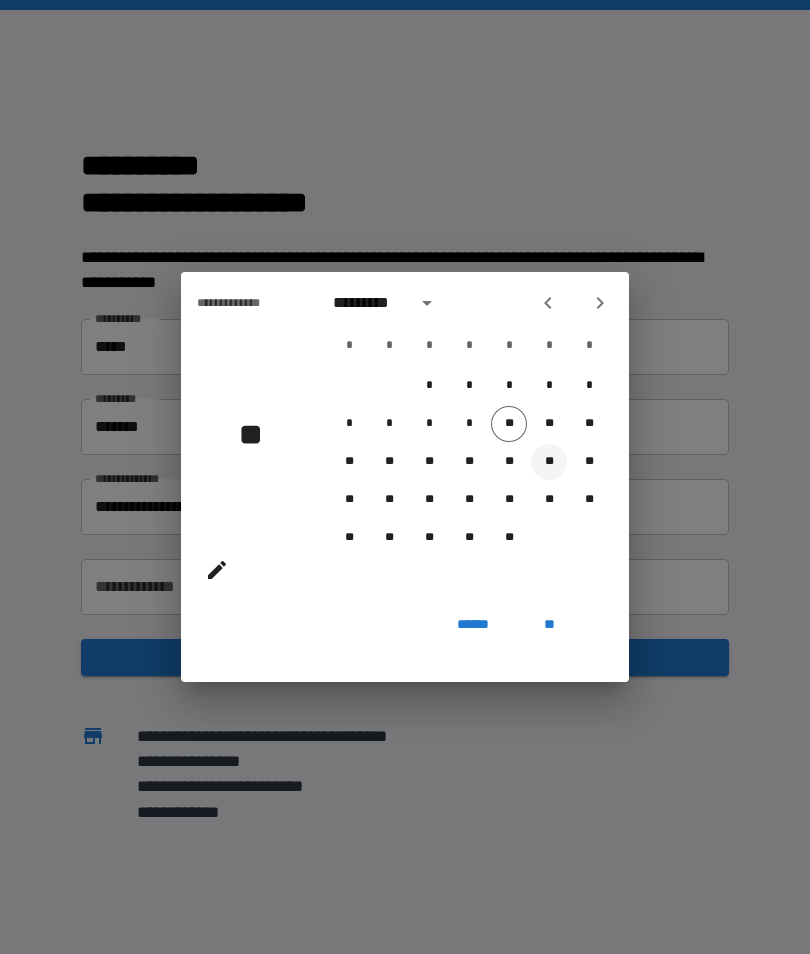 click on "**" at bounding box center [549, 462] 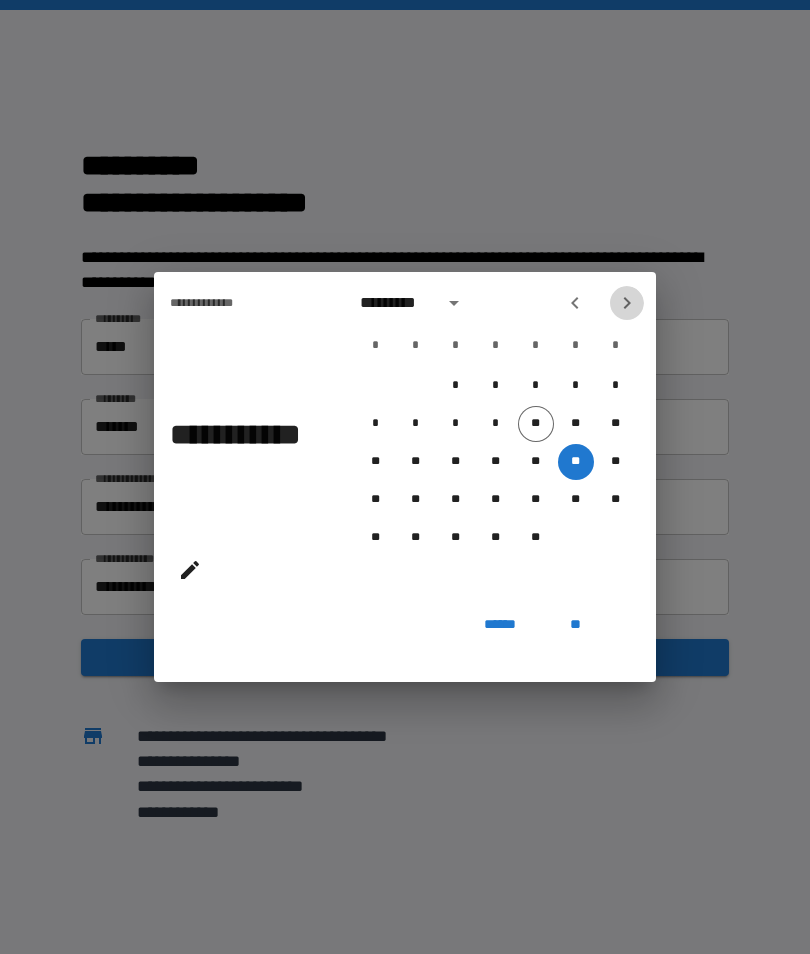 click 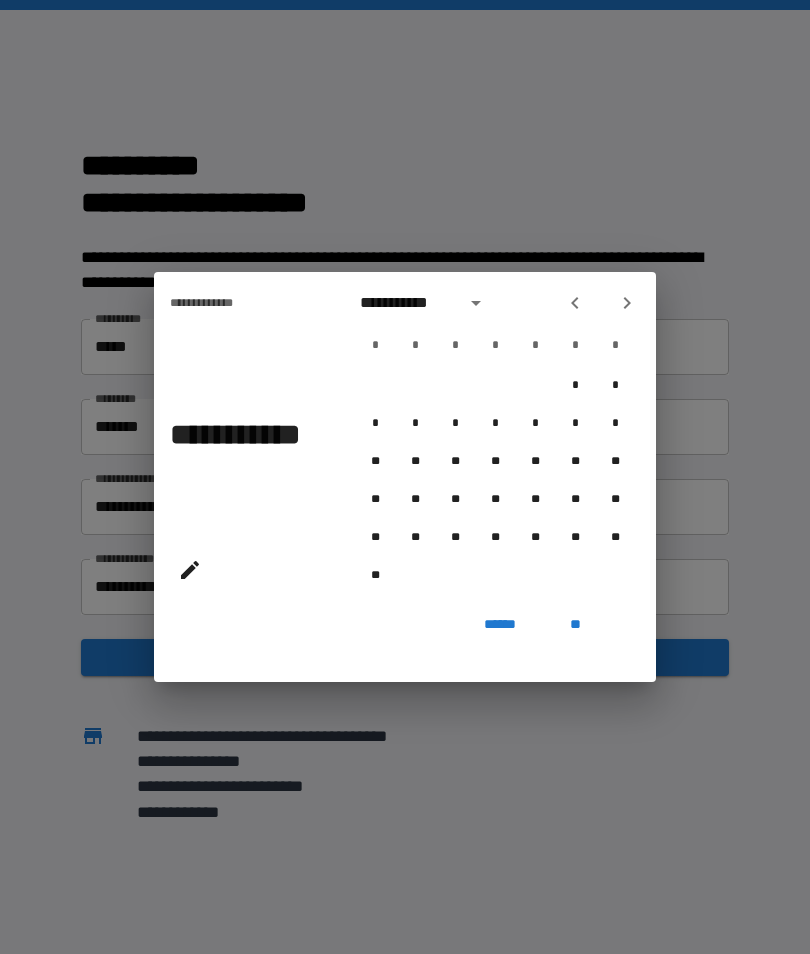 click 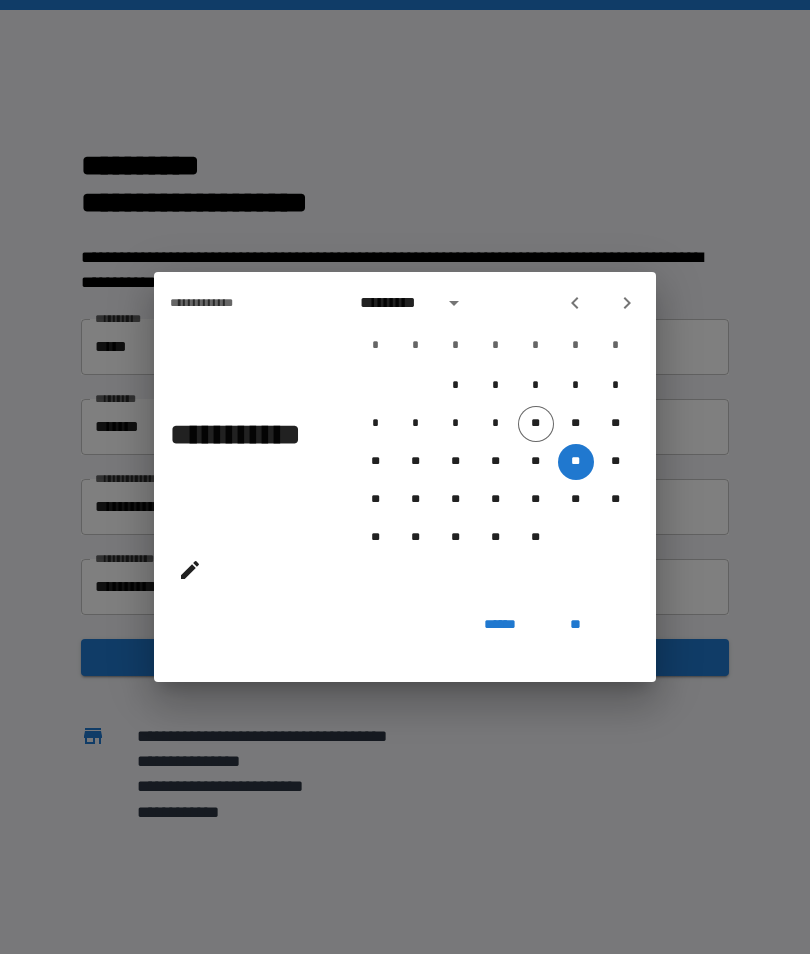click 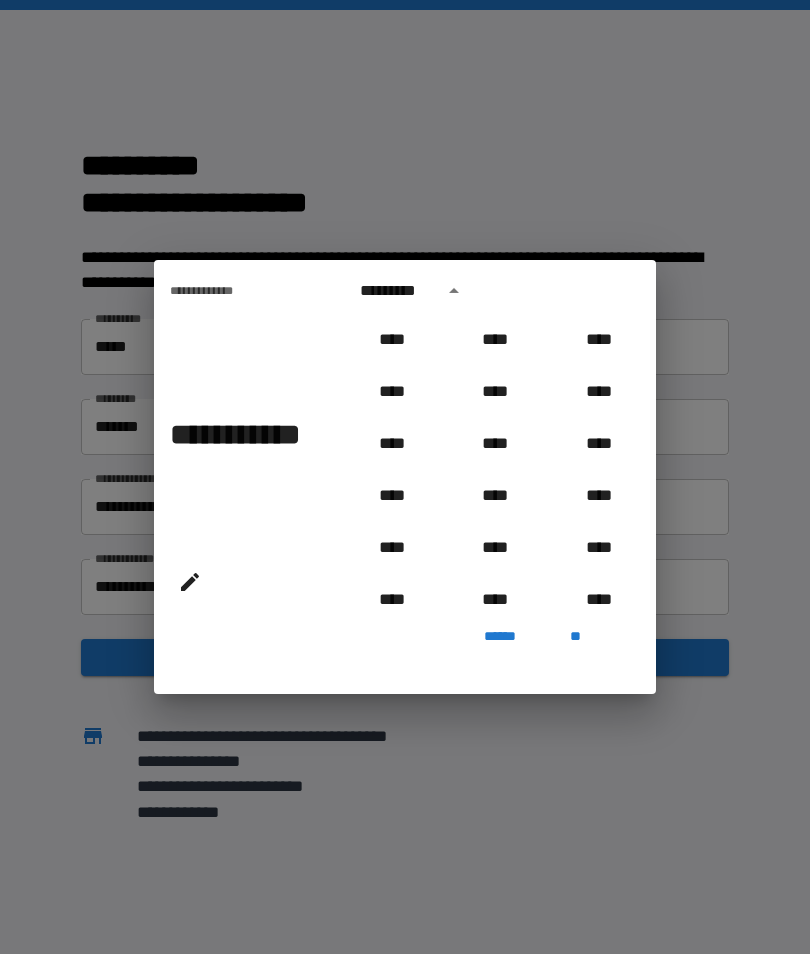 scroll, scrollTop: 673, scrollLeft: 0, axis: vertical 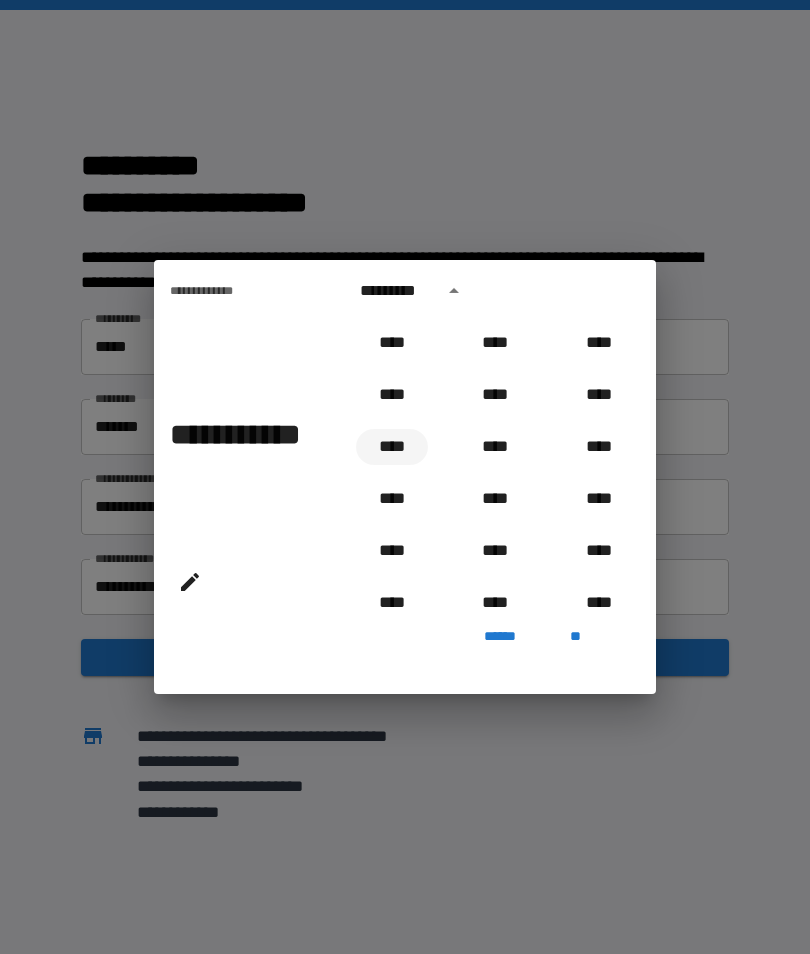 click on "****" at bounding box center [392, 447] 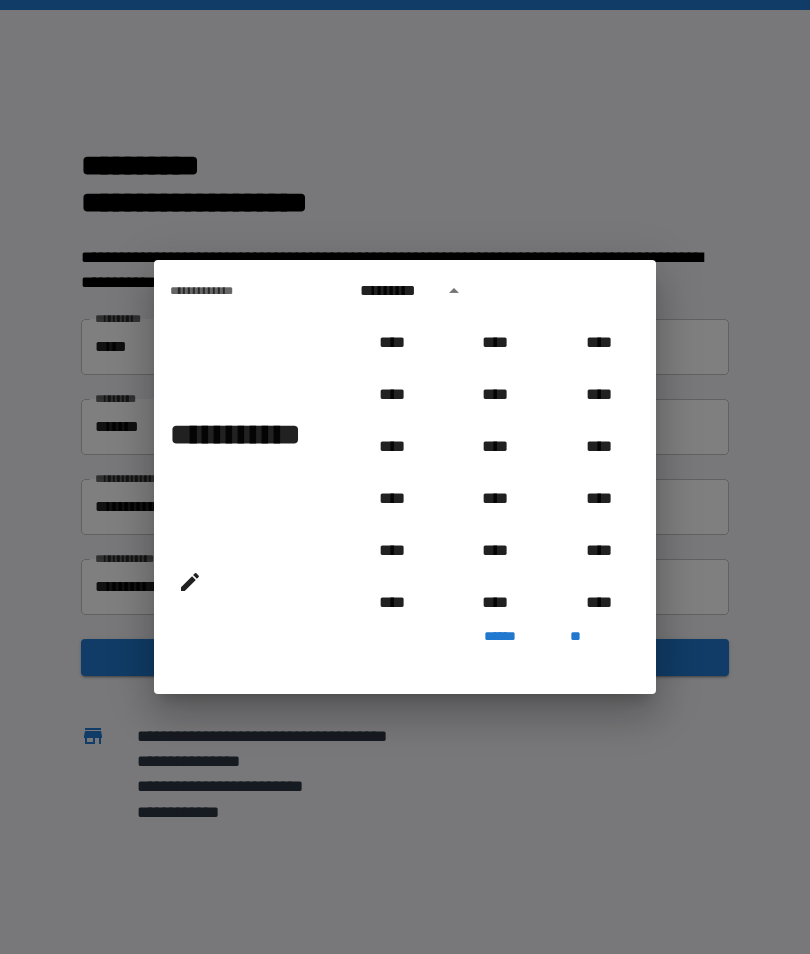 type on "**********" 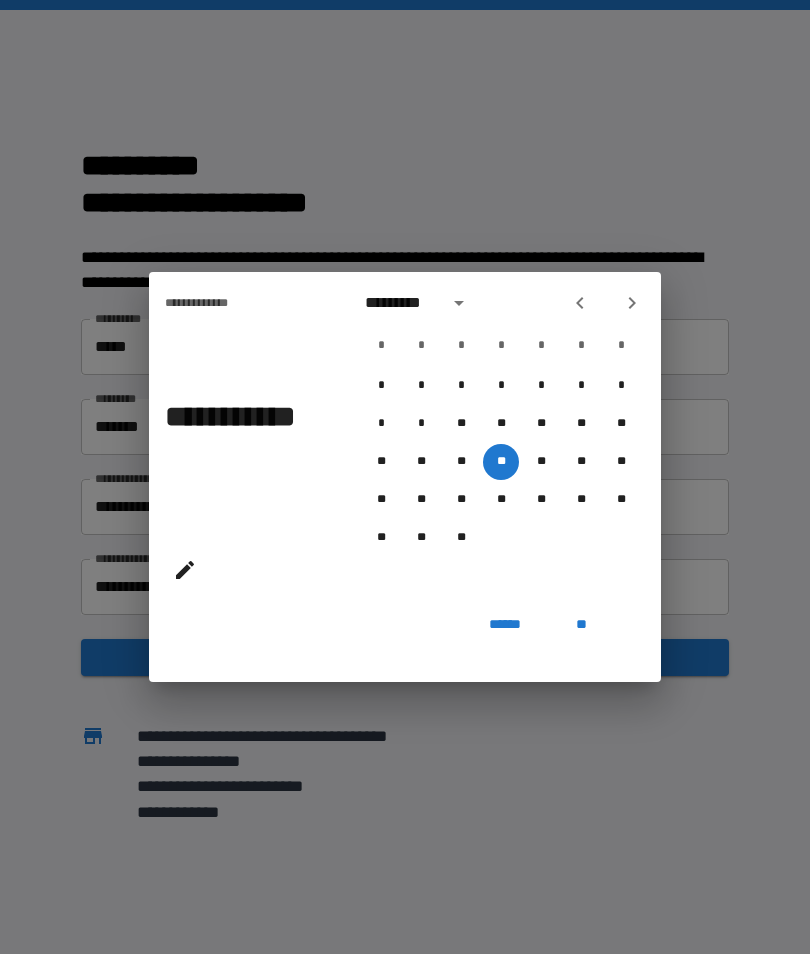 click on "**" at bounding box center (581, 624) 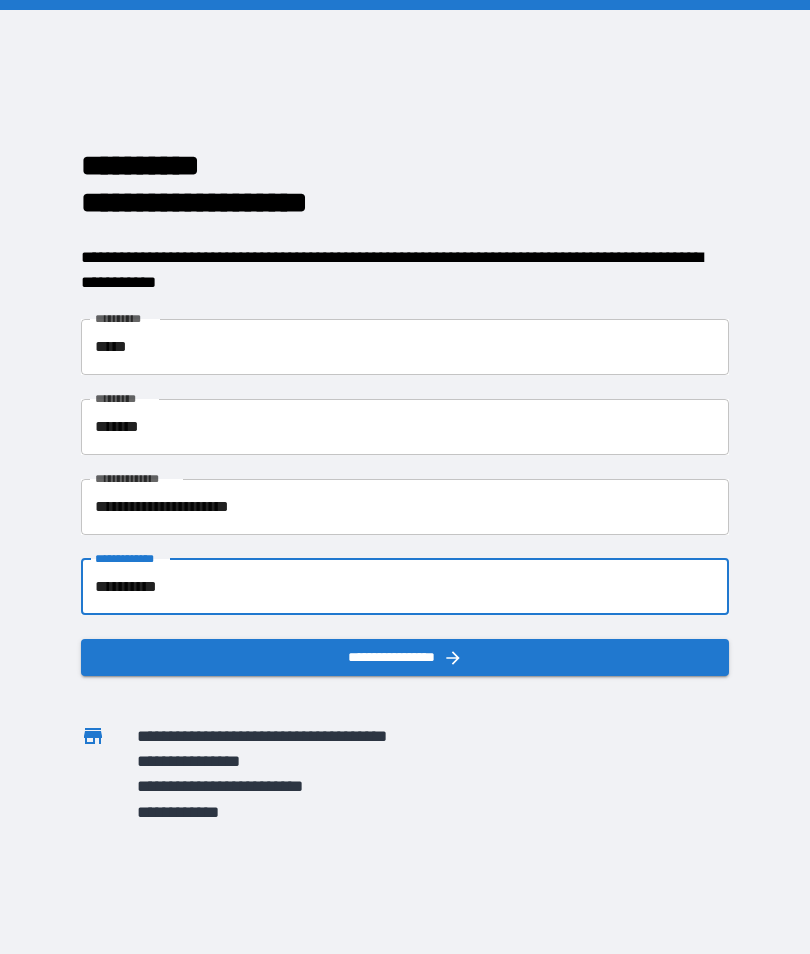 click on "**********" at bounding box center [405, 657] 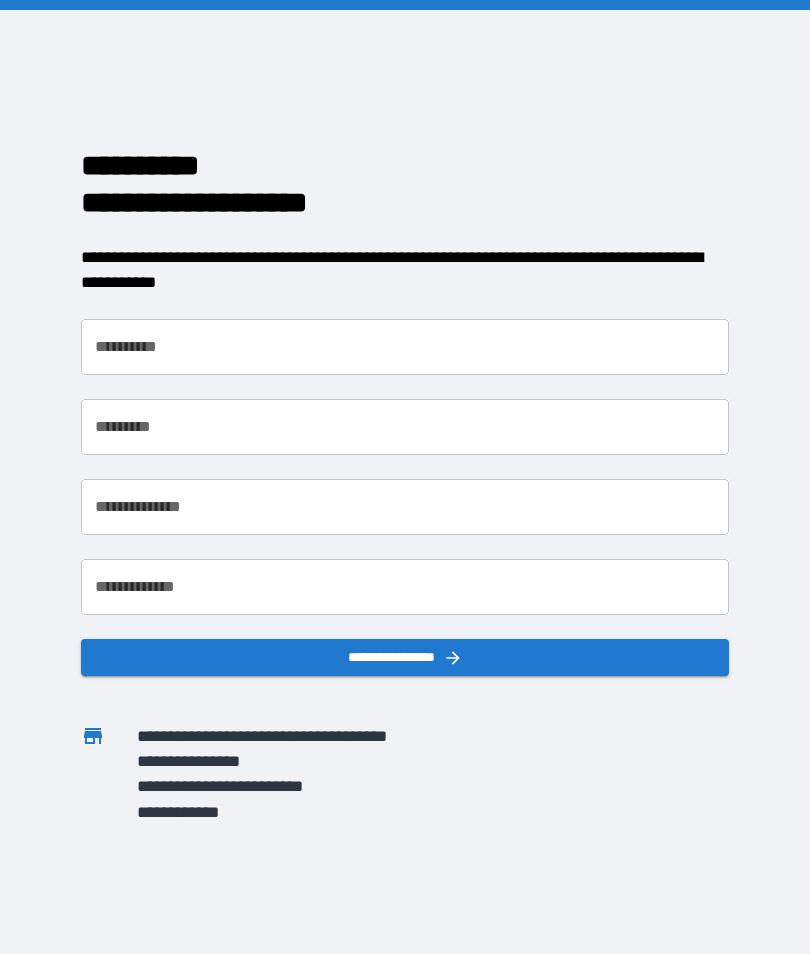 scroll, scrollTop: 0, scrollLeft: 0, axis: both 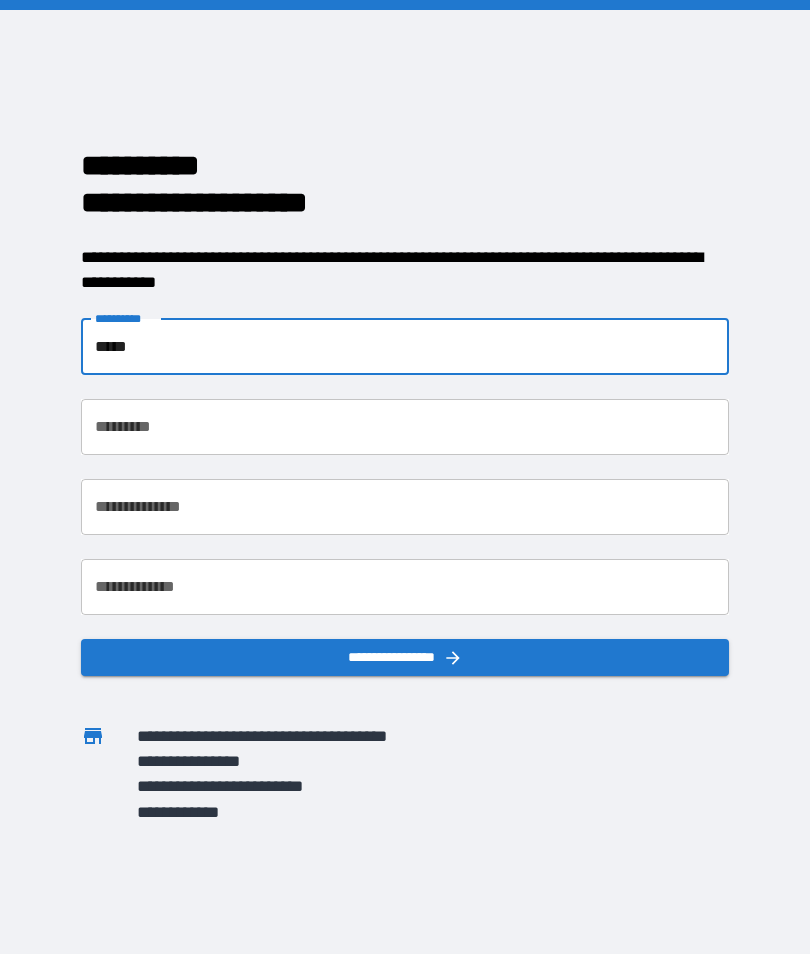 type on "*****" 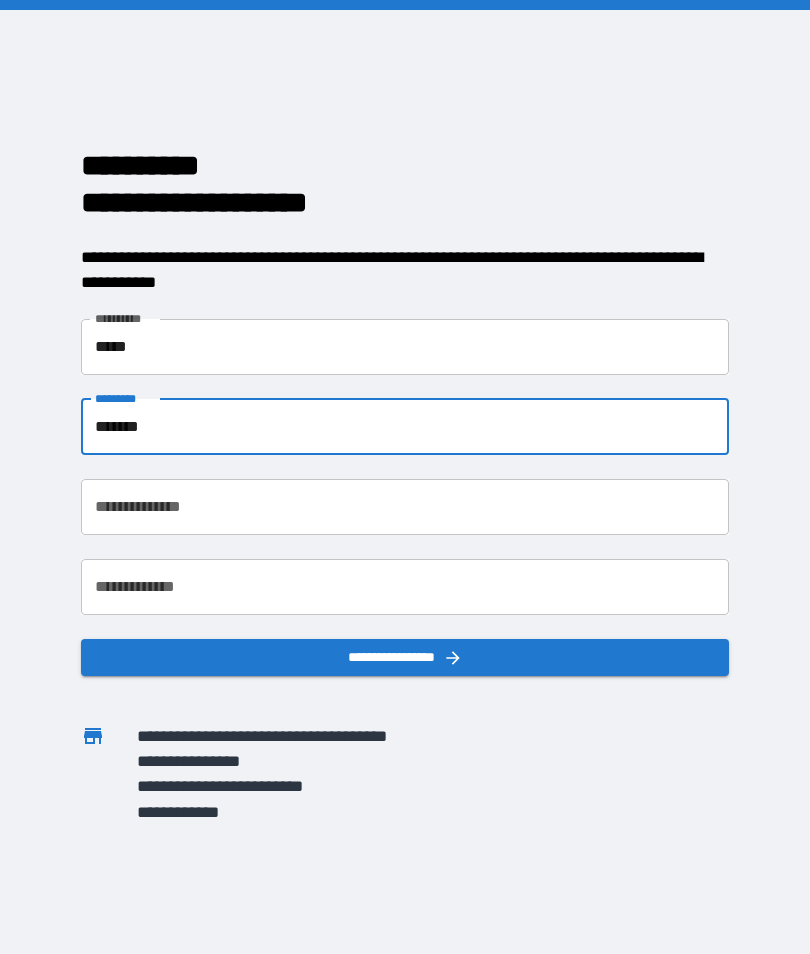 type on "*******" 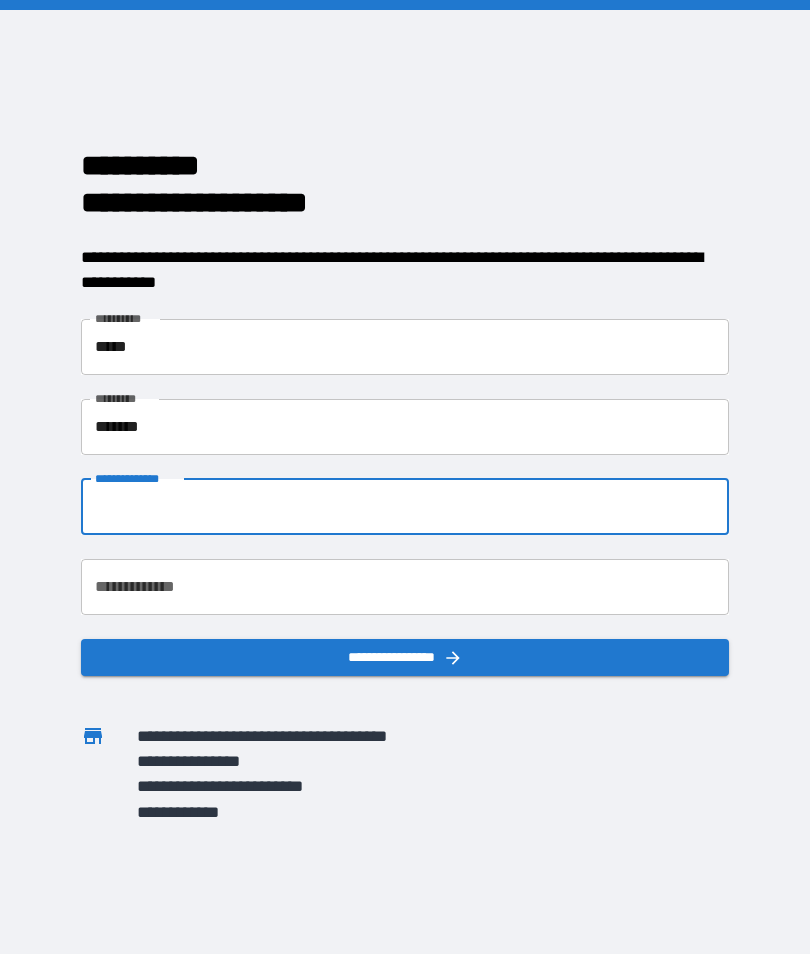type on "**********" 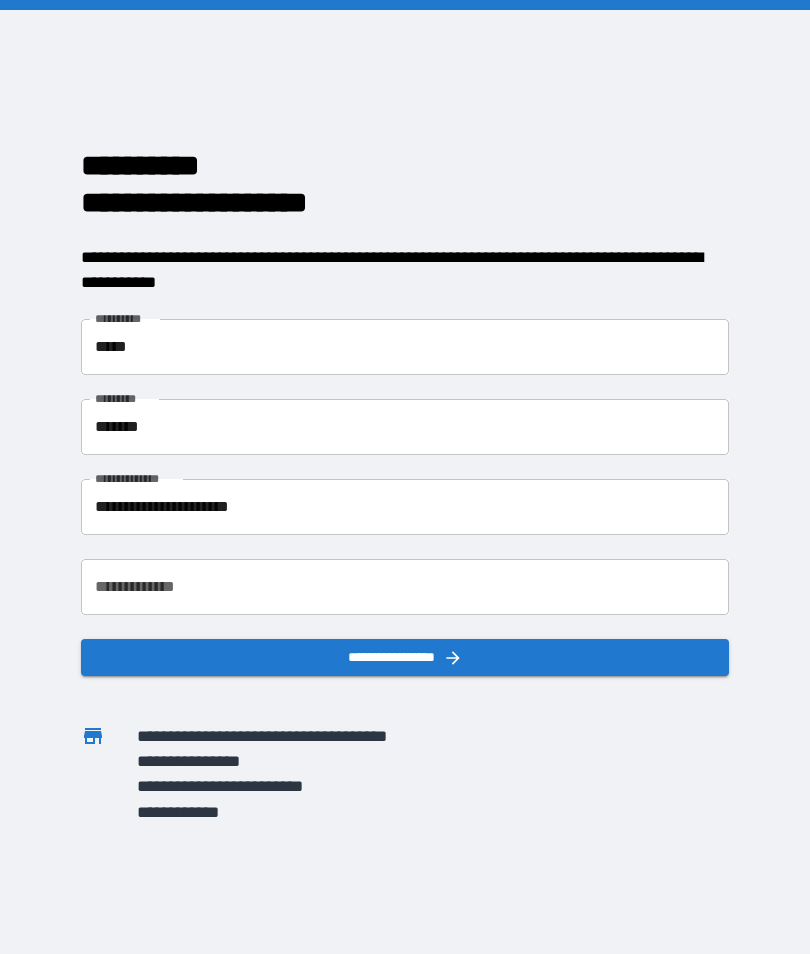 click on "**********" at bounding box center [405, 587] 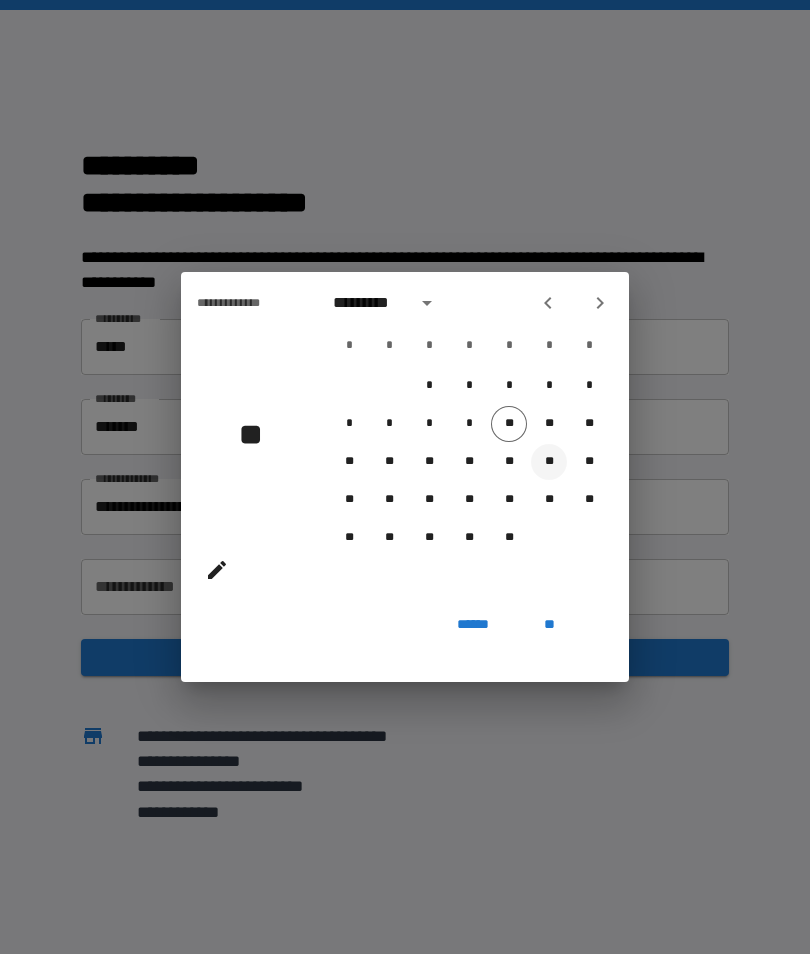 click on "**" at bounding box center [549, 462] 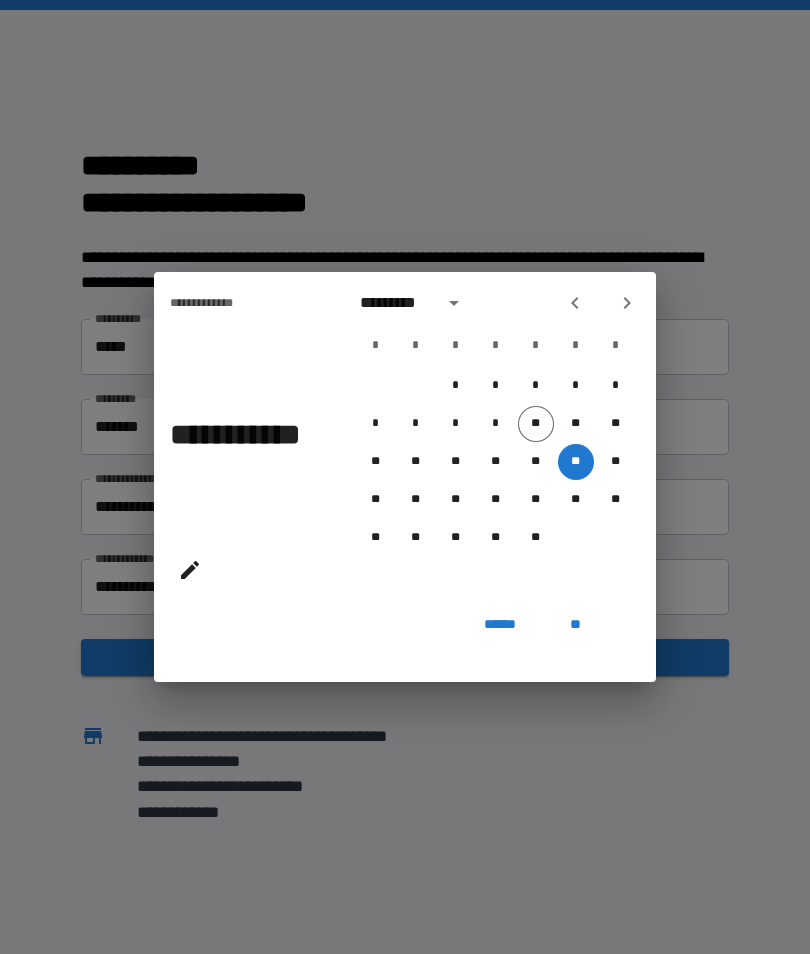 click 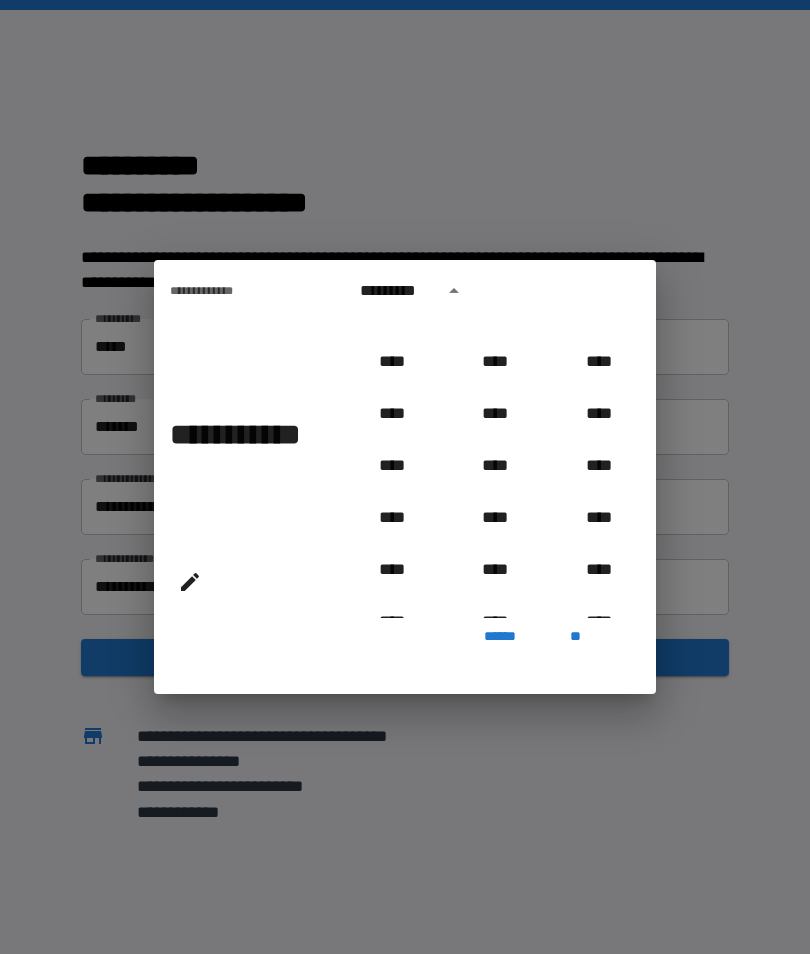 scroll, scrollTop: 603, scrollLeft: 0, axis: vertical 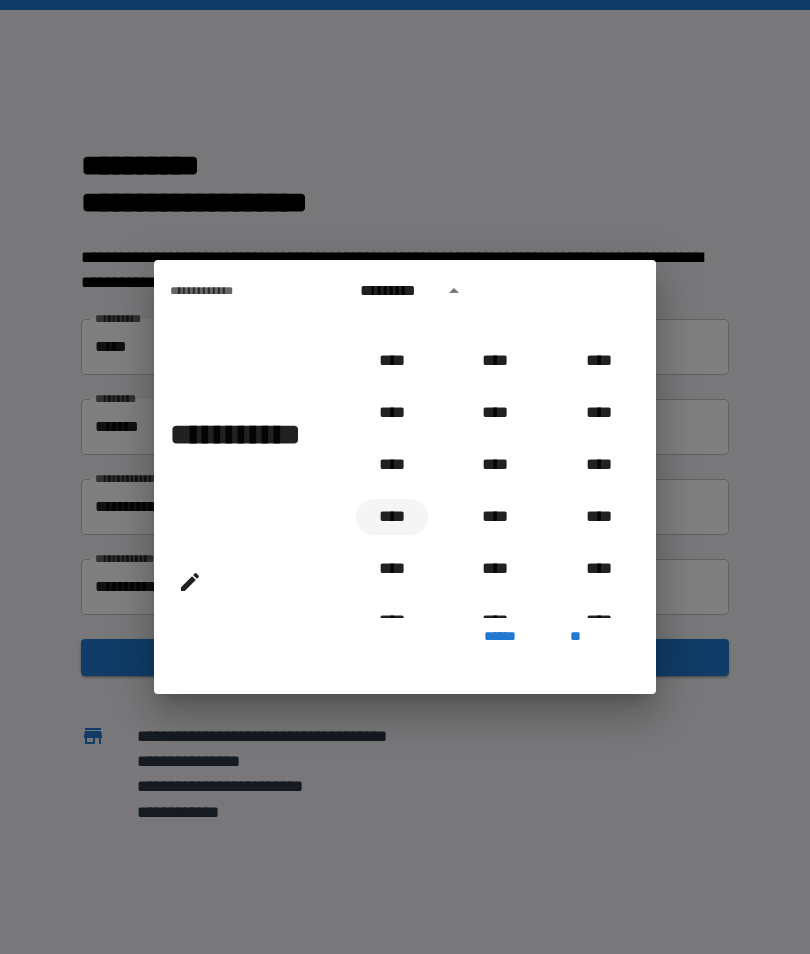 click on "****" at bounding box center [392, 517] 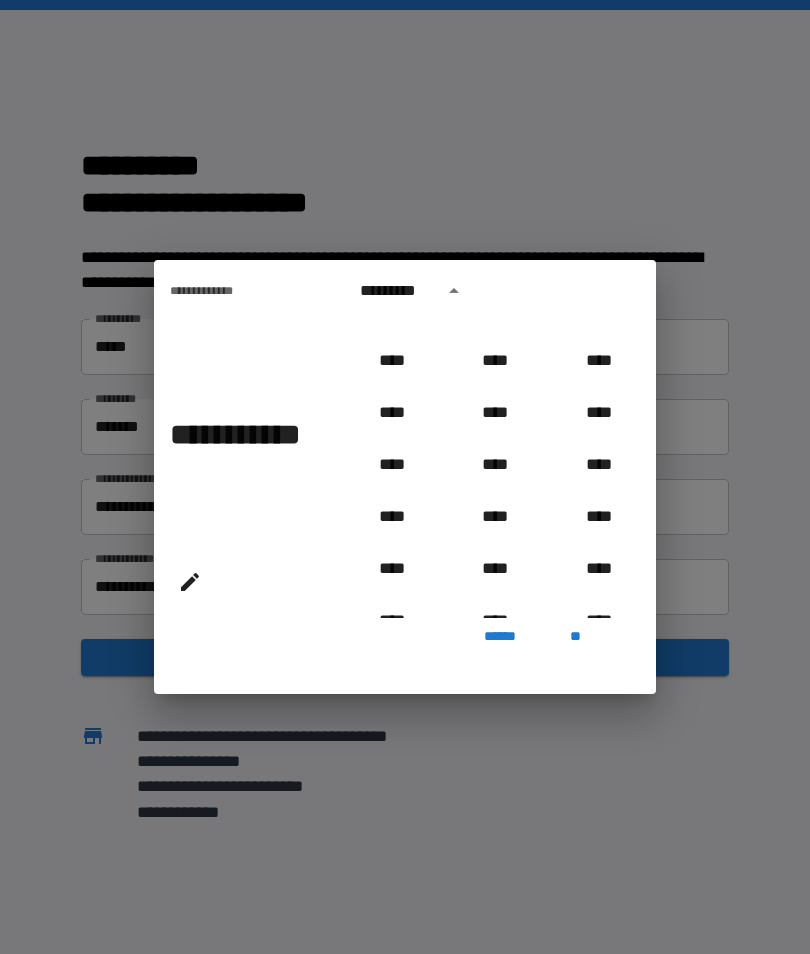 type on "**********" 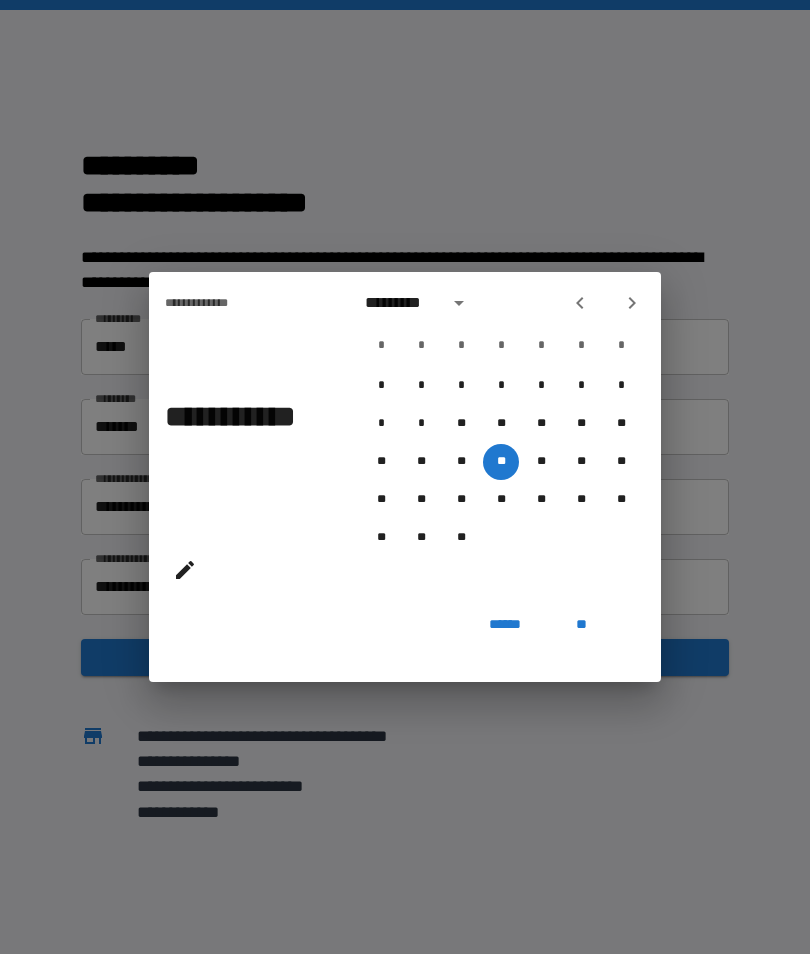 click on "**" at bounding box center (581, 624) 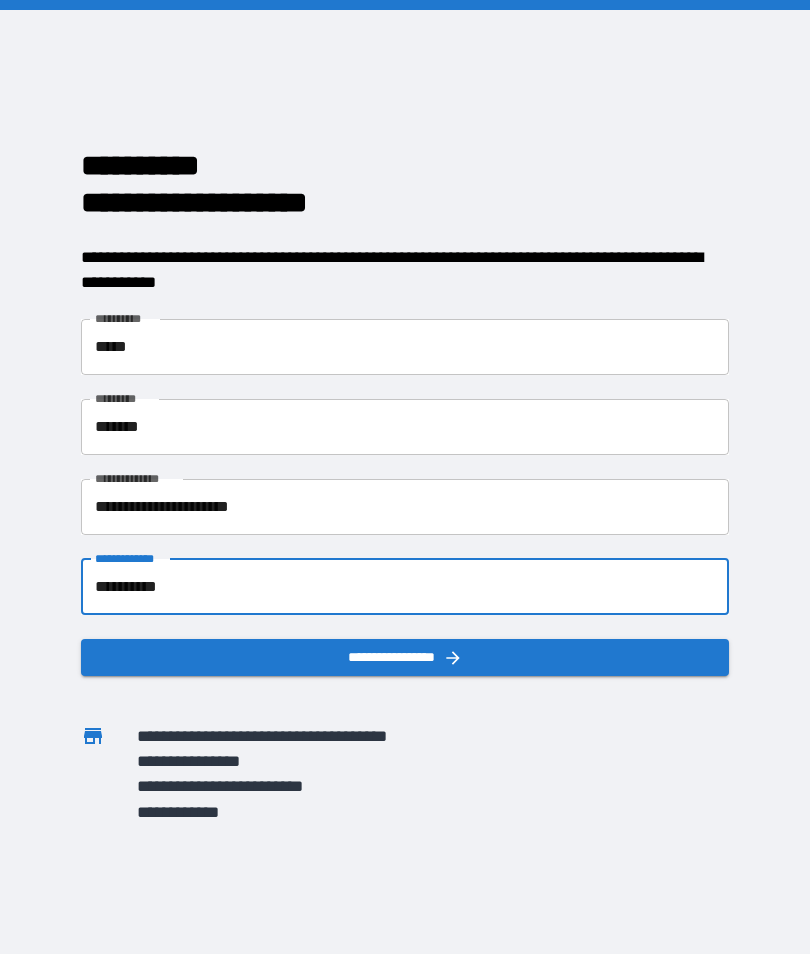 click on "**********" at bounding box center (405, 657) 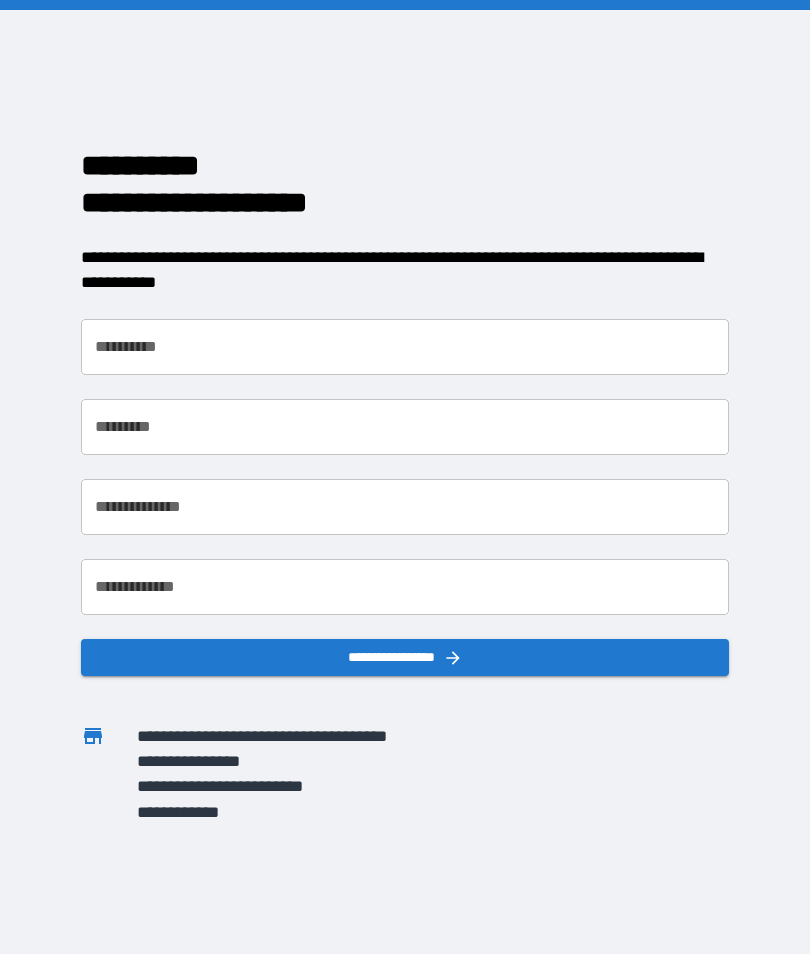 scroll, scrollTop: 0, scrollLeft: 0, axis: both 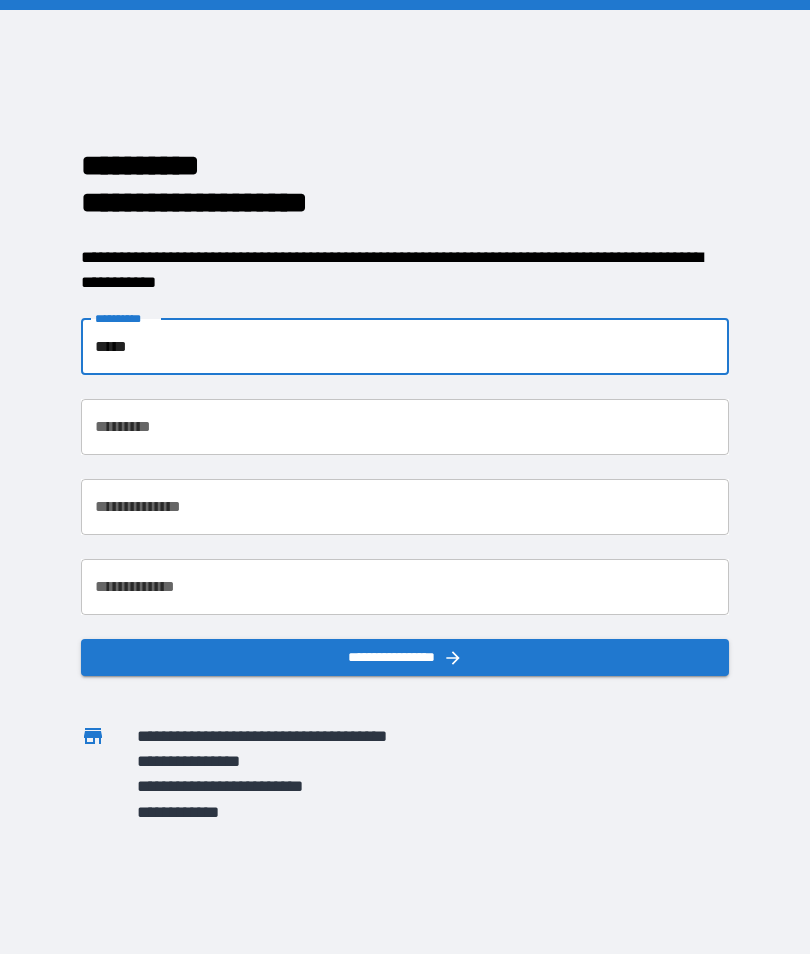 type on "*****" 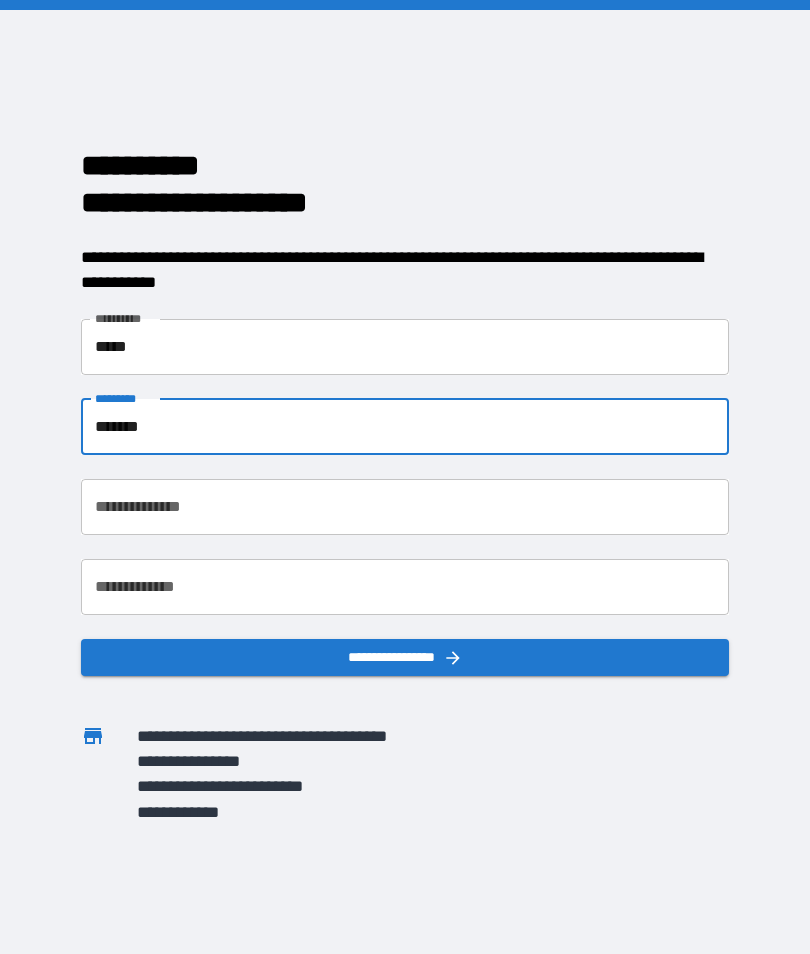 type on "*******" 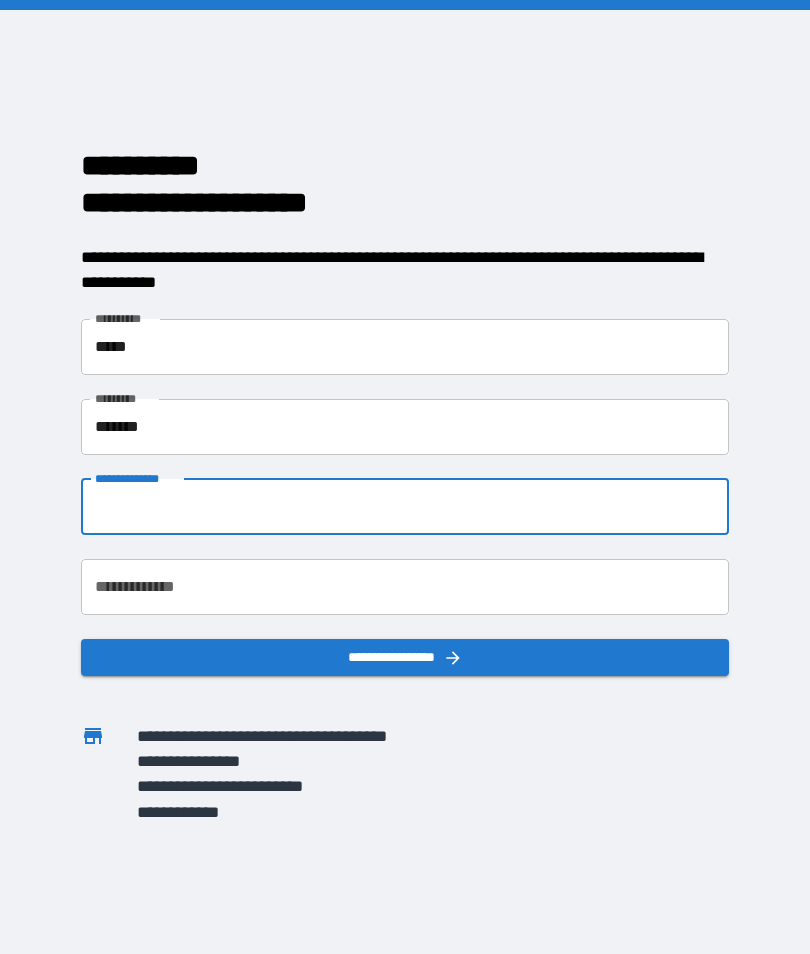 type on "**********" 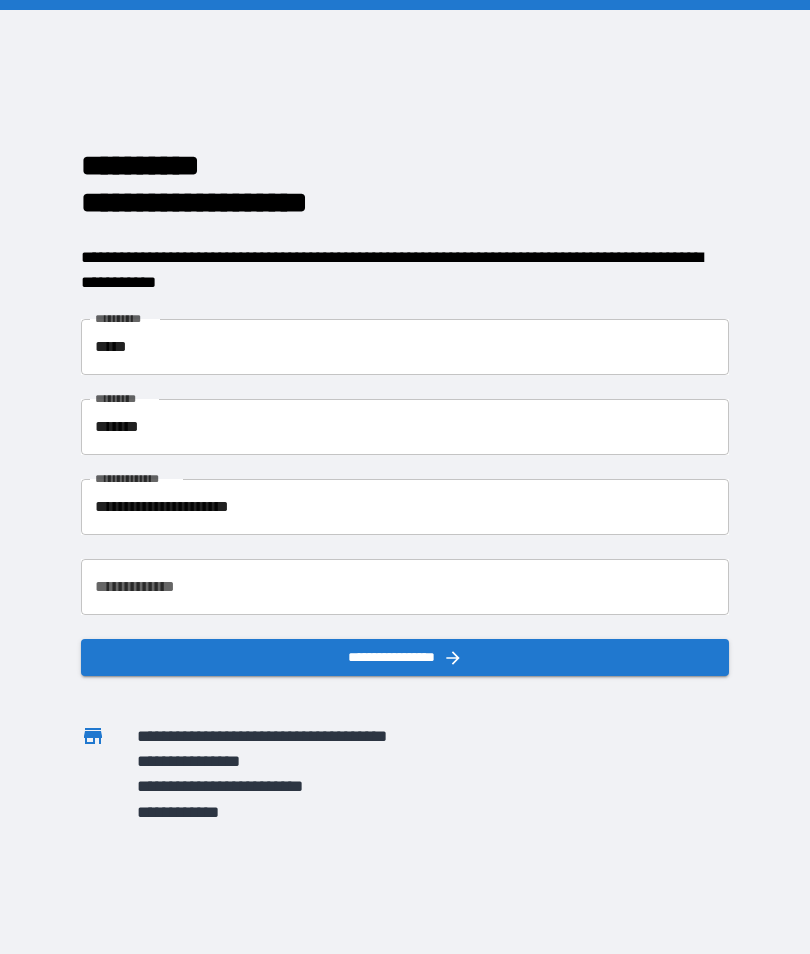 click on "**********" at bounding box center (405, 587) 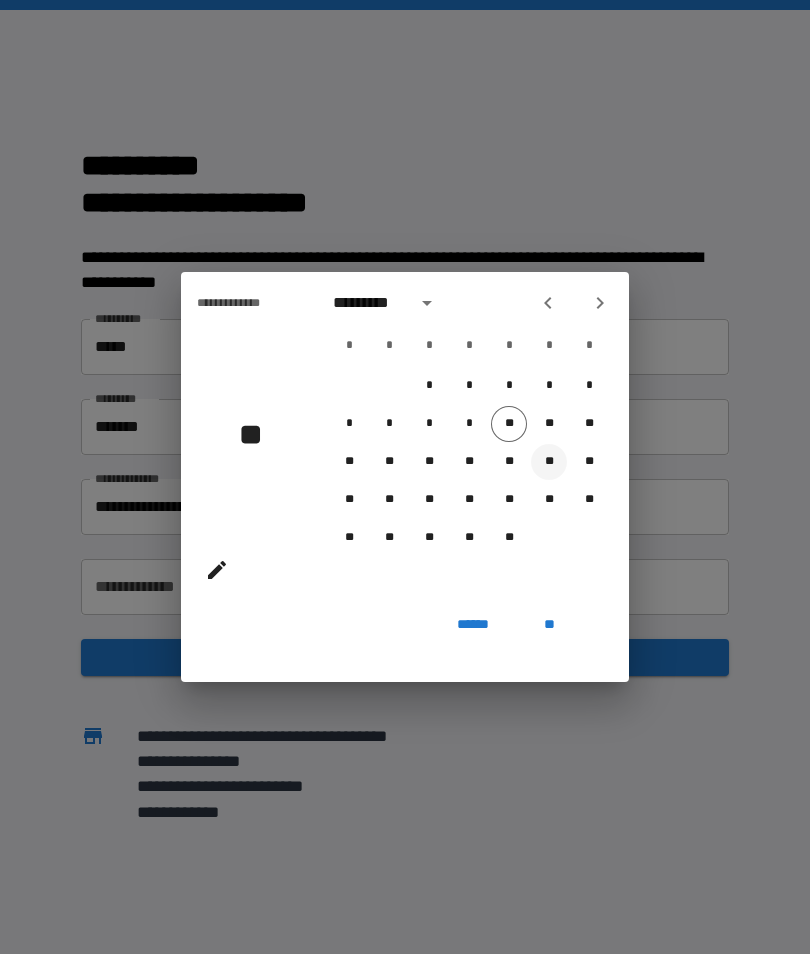 click on "**" at bounding box center (549, 462) 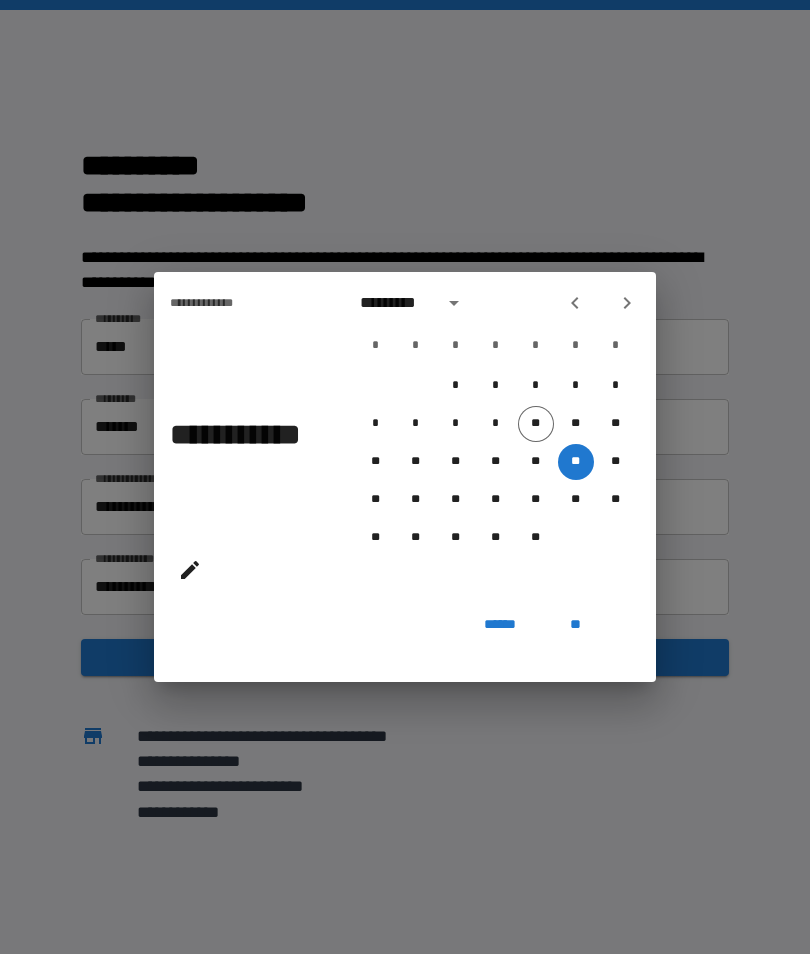 click at bounding box center (454, 303) 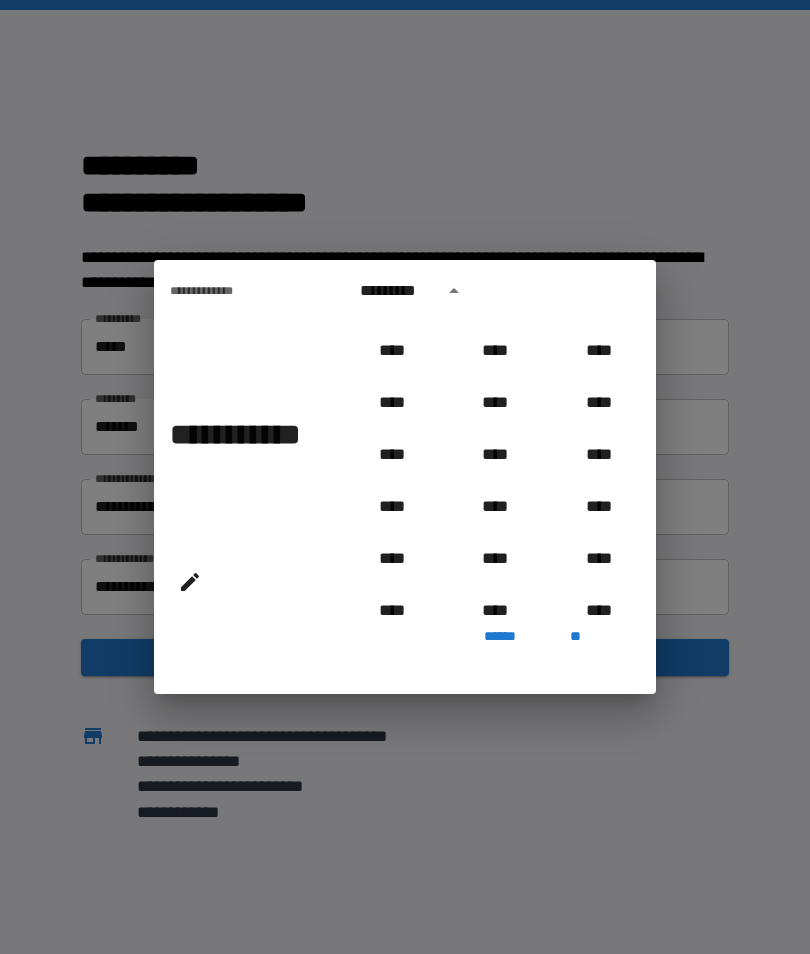 scroll, scrollTop: 560, scrollLeft: 0, axis: vertical 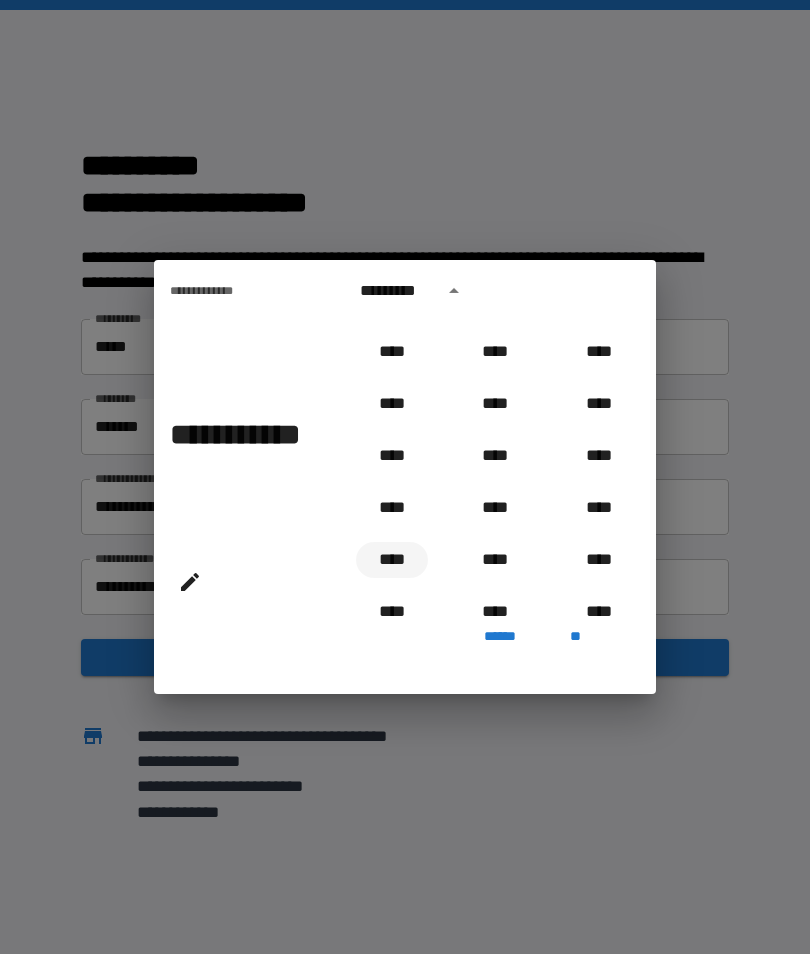 click on "****" at bounding box center (392, 560) 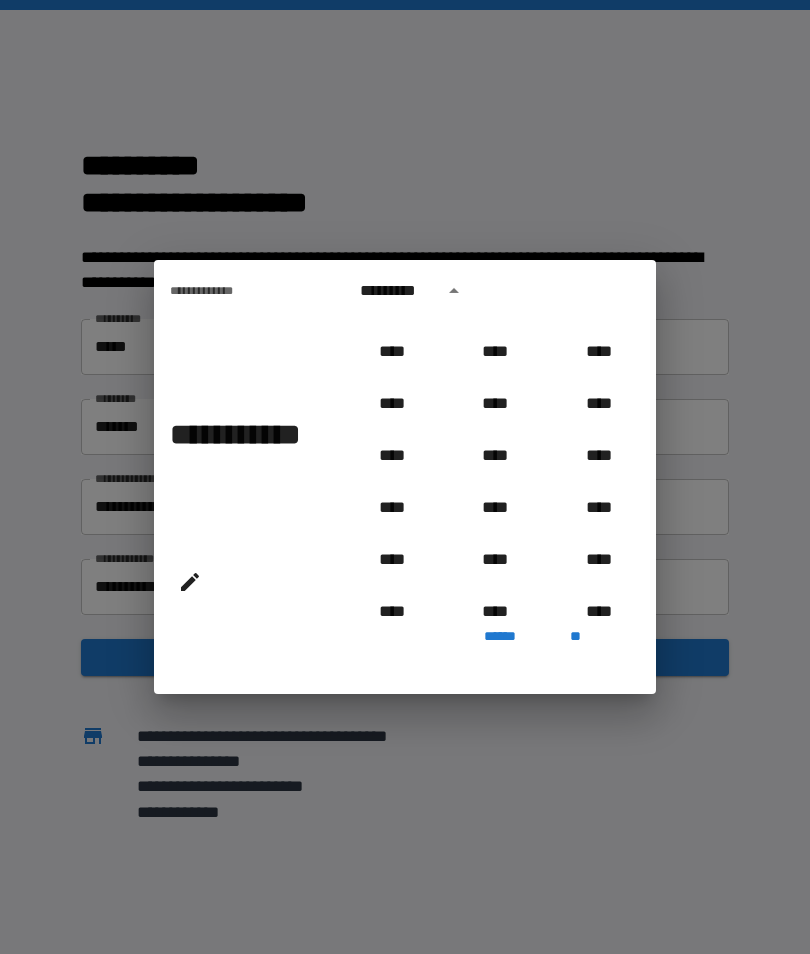 type on "**********" 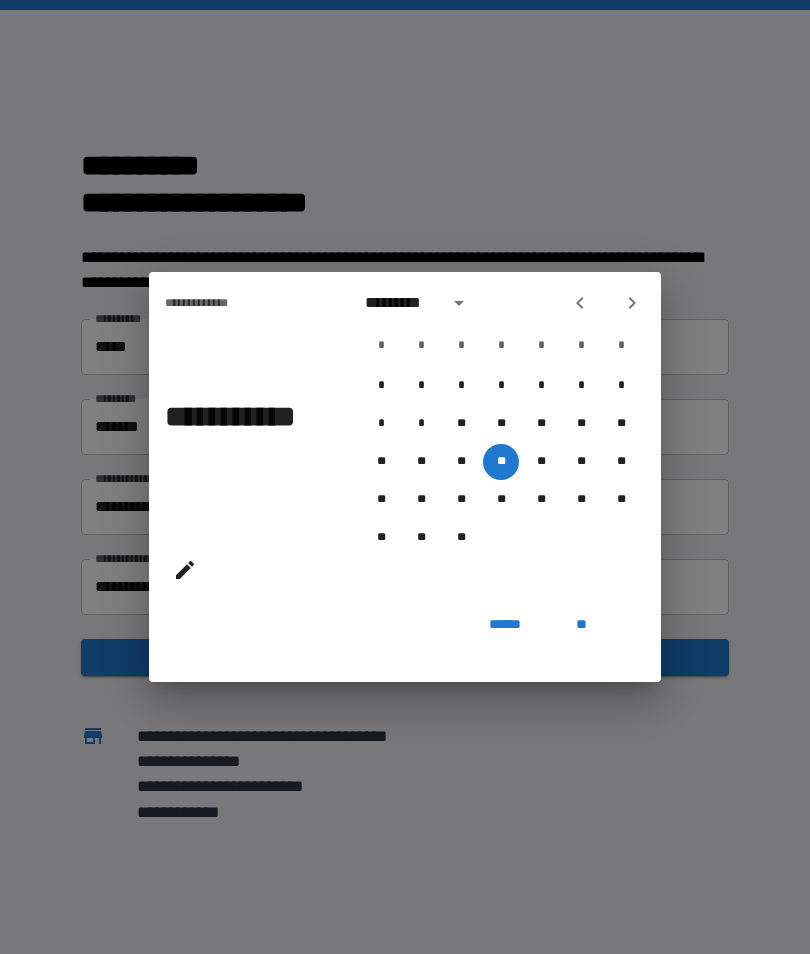 click on "**" at bounding box center (581, 624) 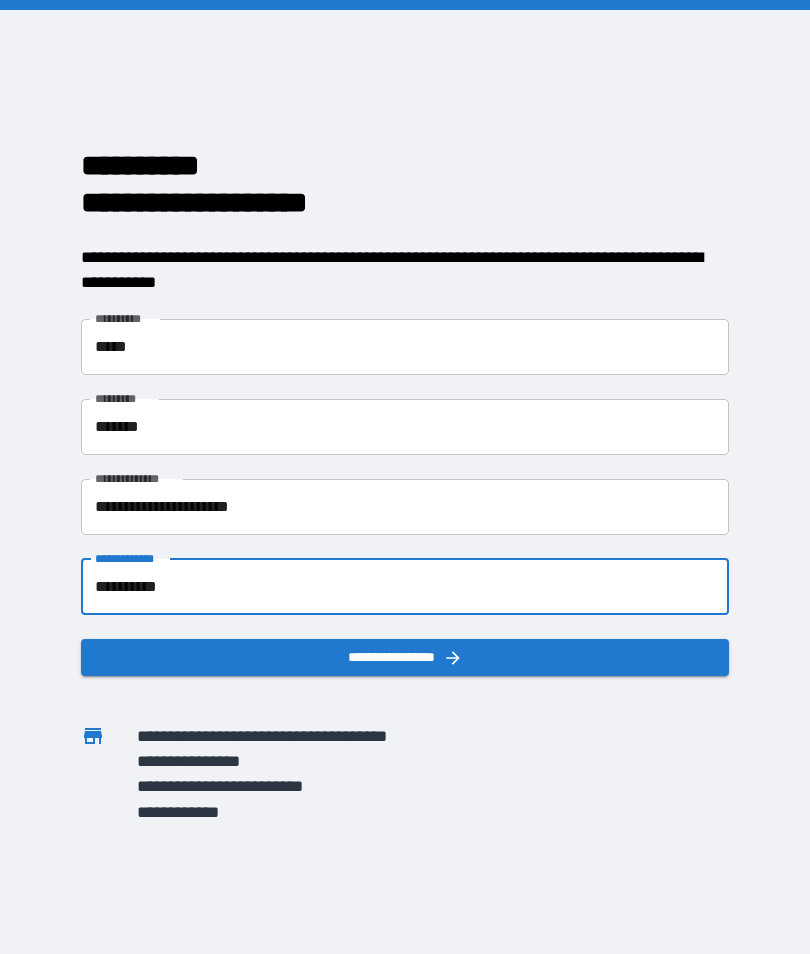 click on "**********" at bounding box center (405, 657) 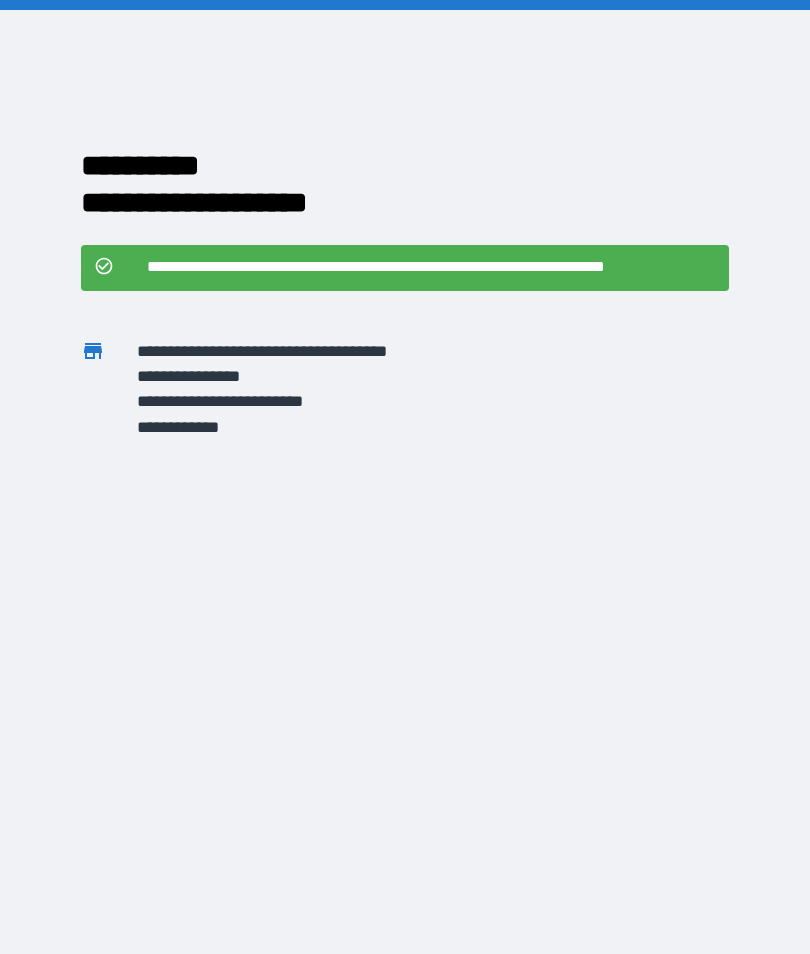 click on "**********" at bounding box center [431, 267] 